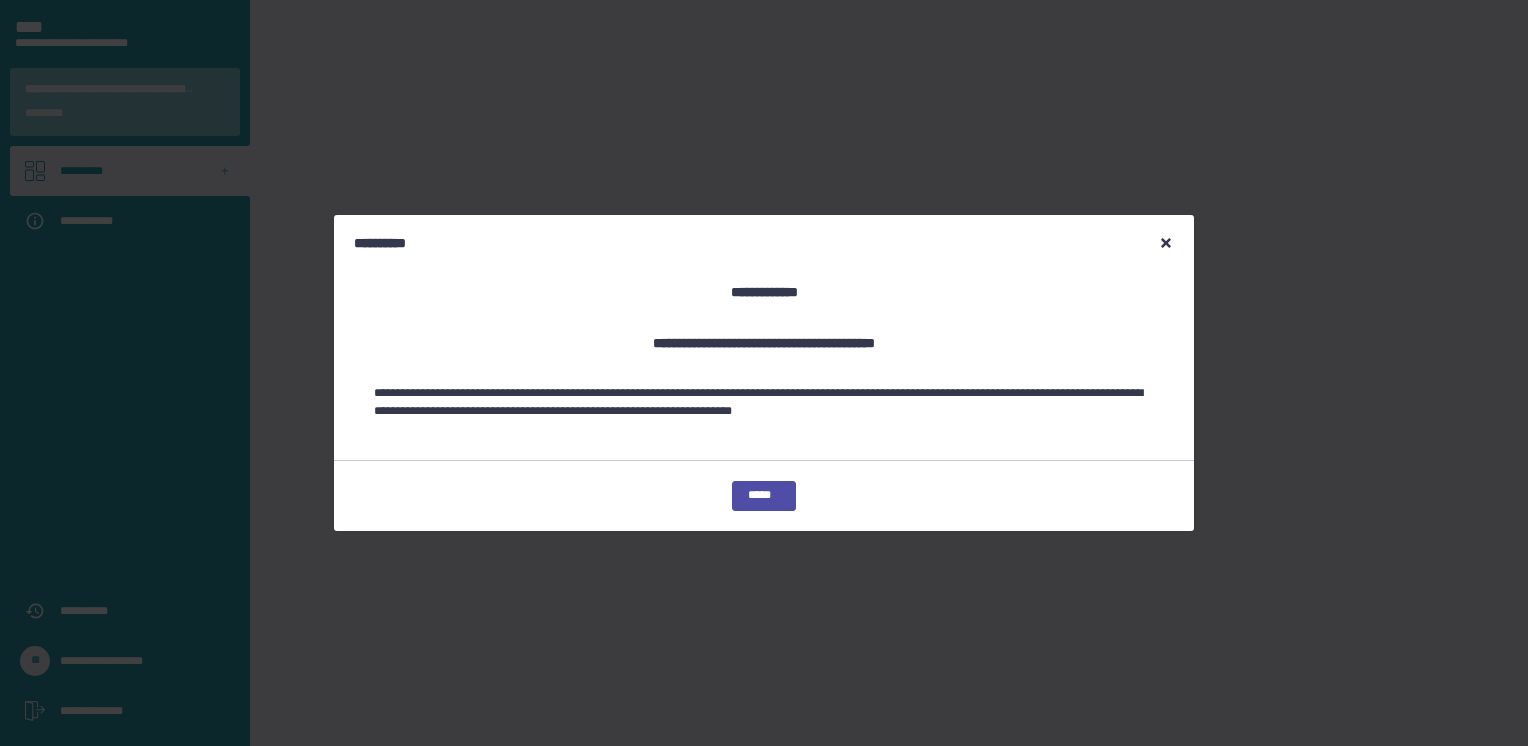 scroll, scrollTop: 0, scrollLeft: 0, axis: both 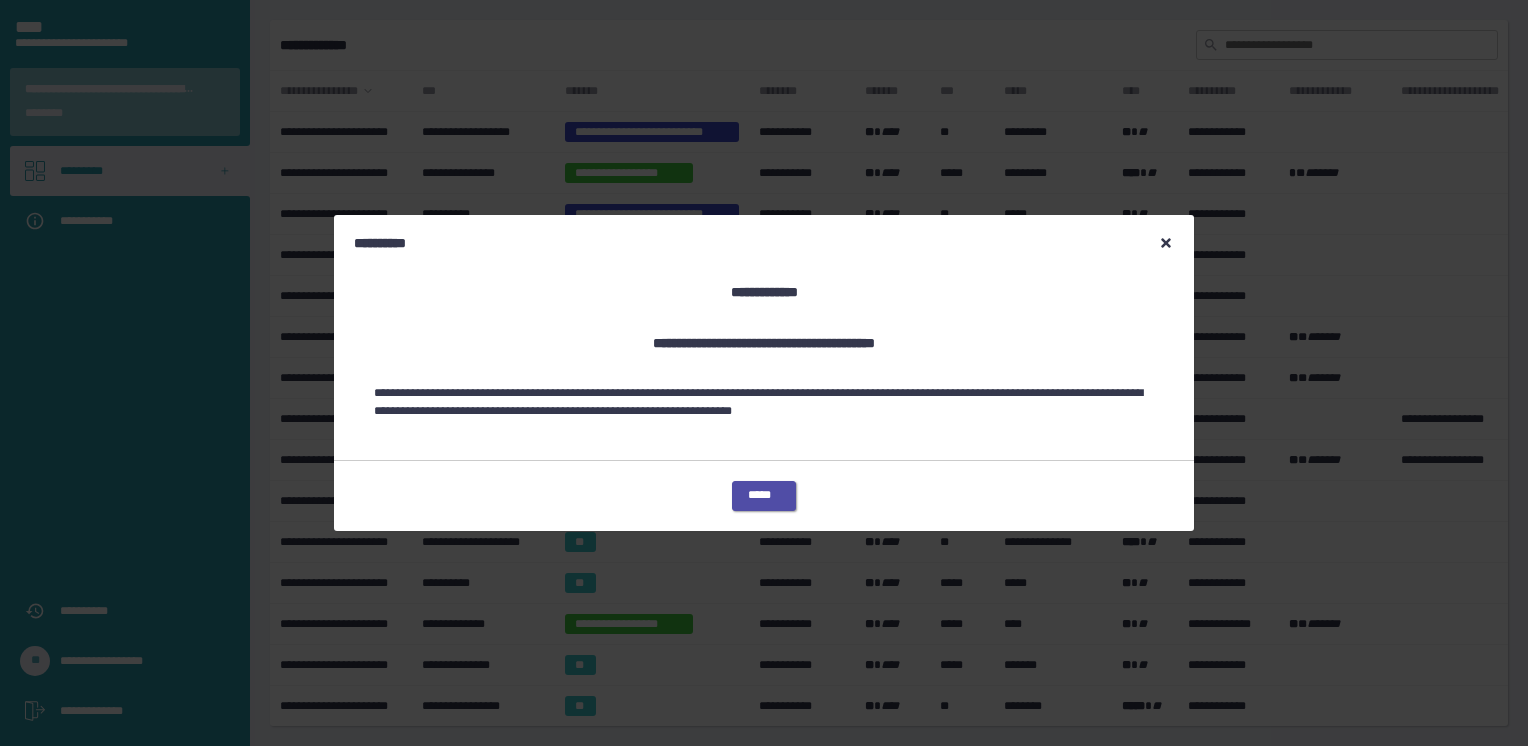click on "*****" at bounding box center [764, 496] 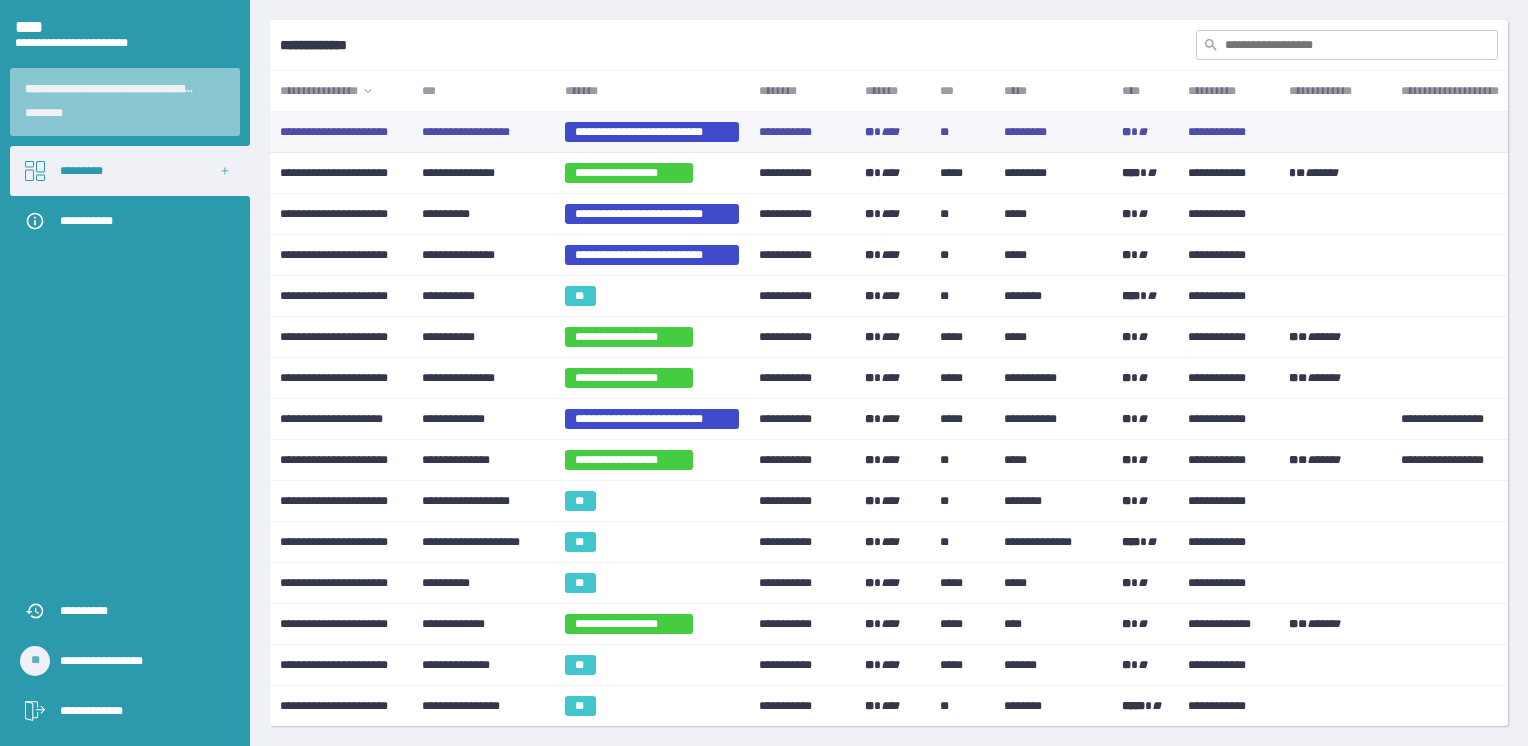 click on "**********" at bounding box center [483, 132] 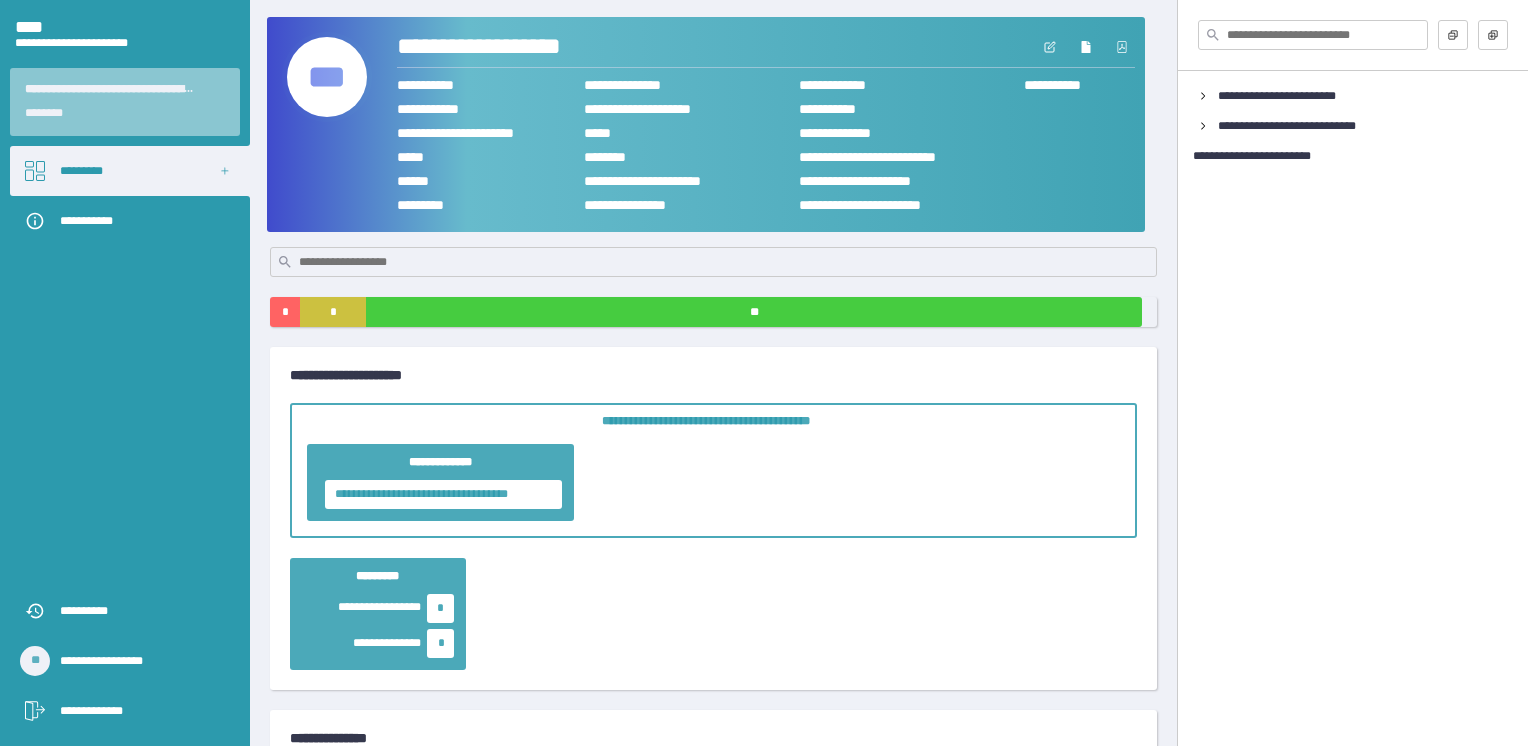 scroll, scrollTop: 0, scrollLeft: 0, axis: both 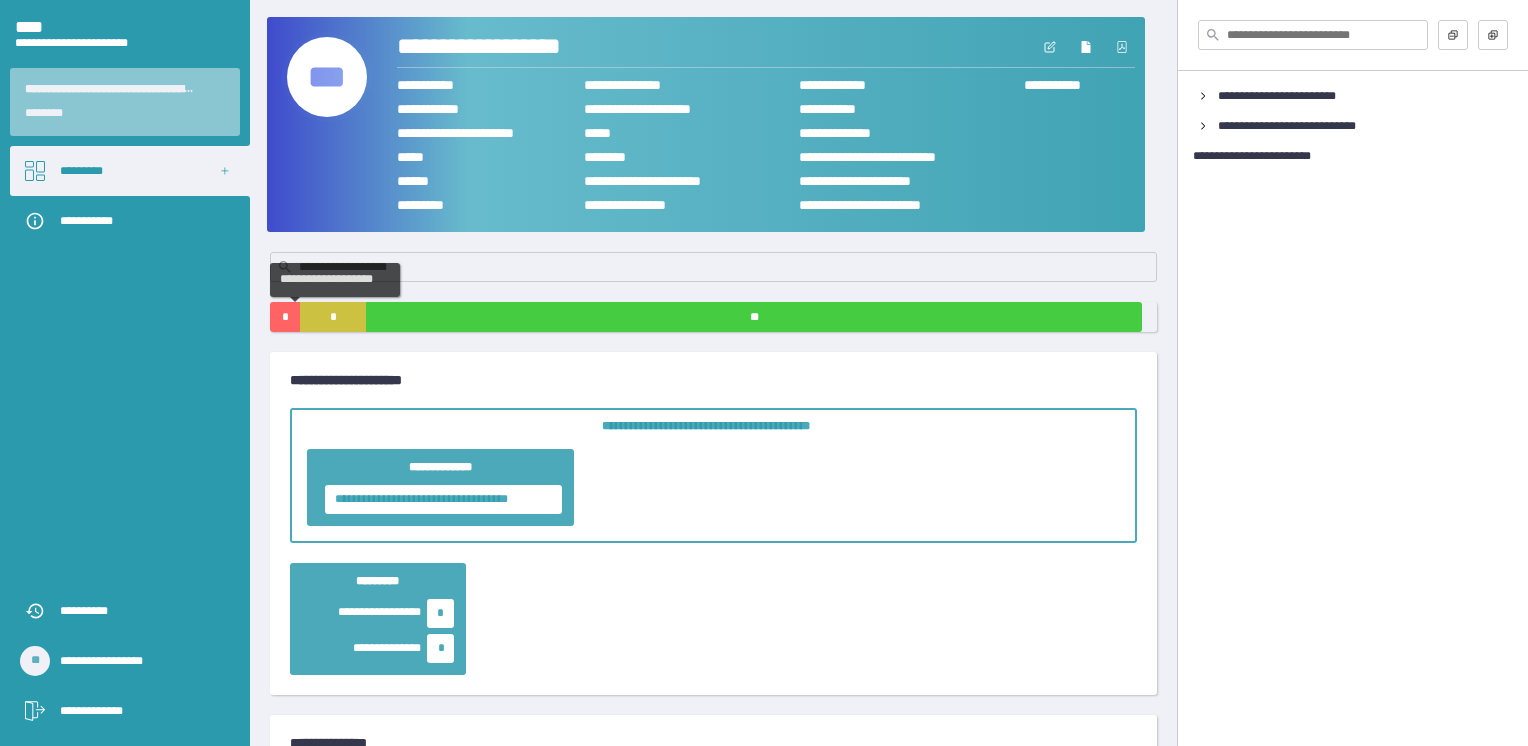 click on "*" at bounding box center [285, 317] 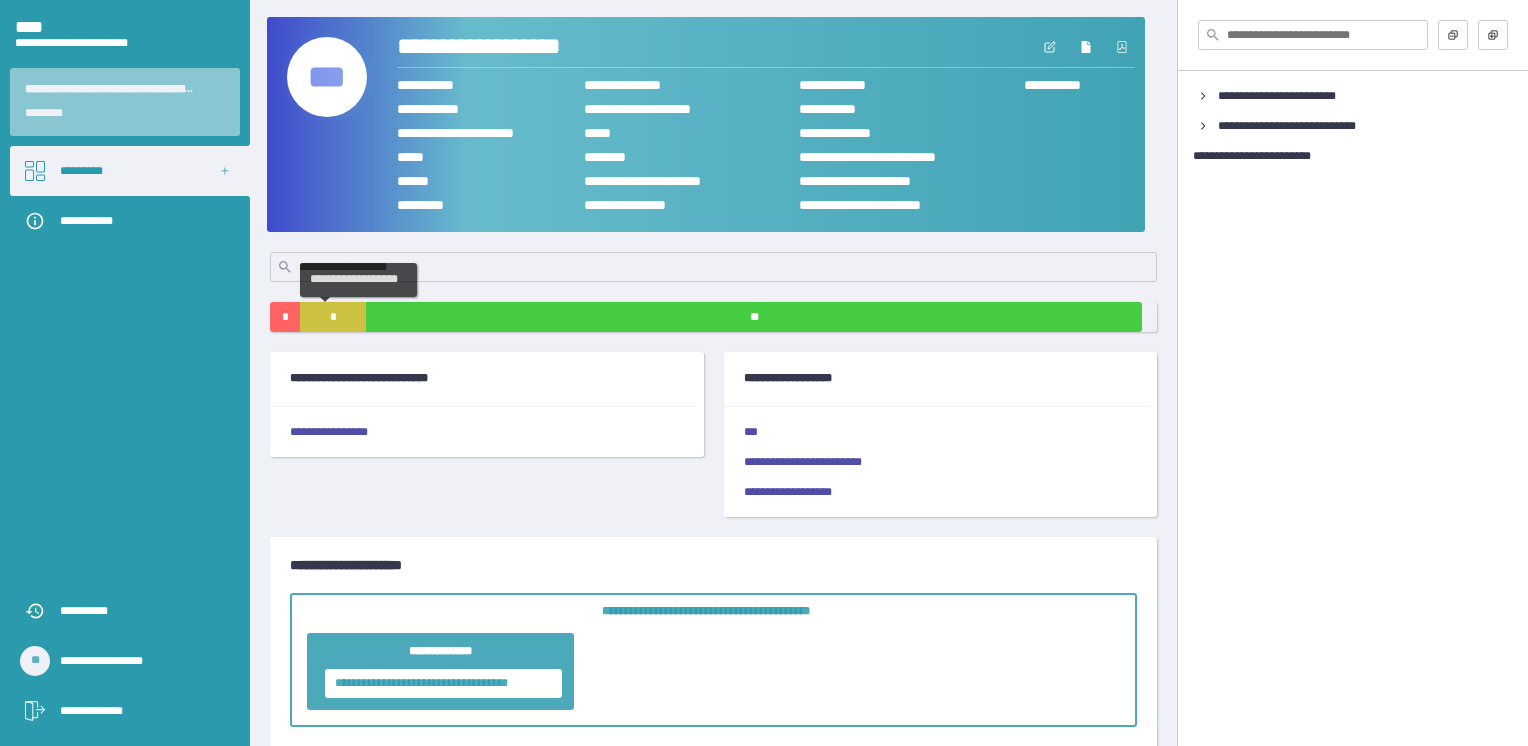 click on "*" at bounding box center [333, 317] 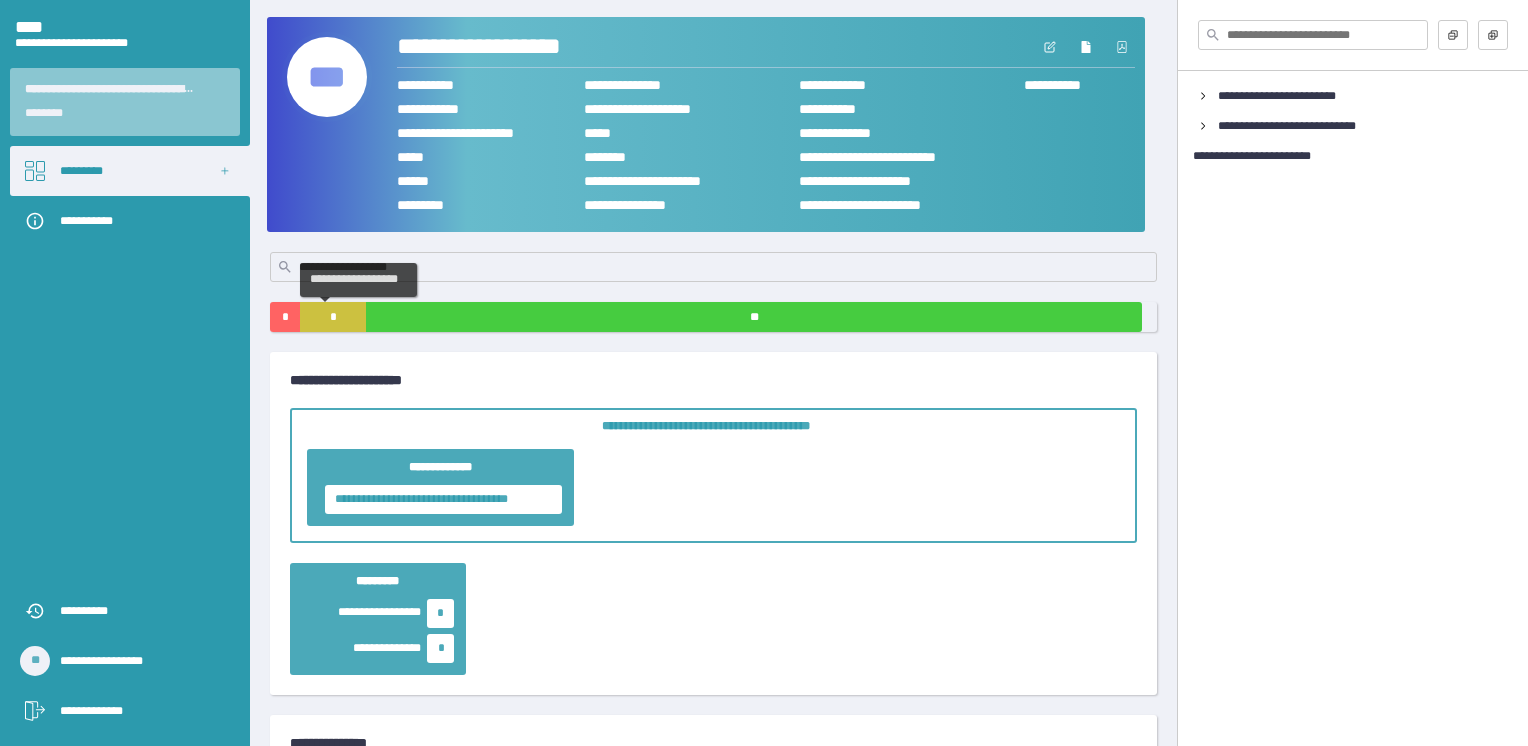 click on "*" at bounding box center (333, 317) 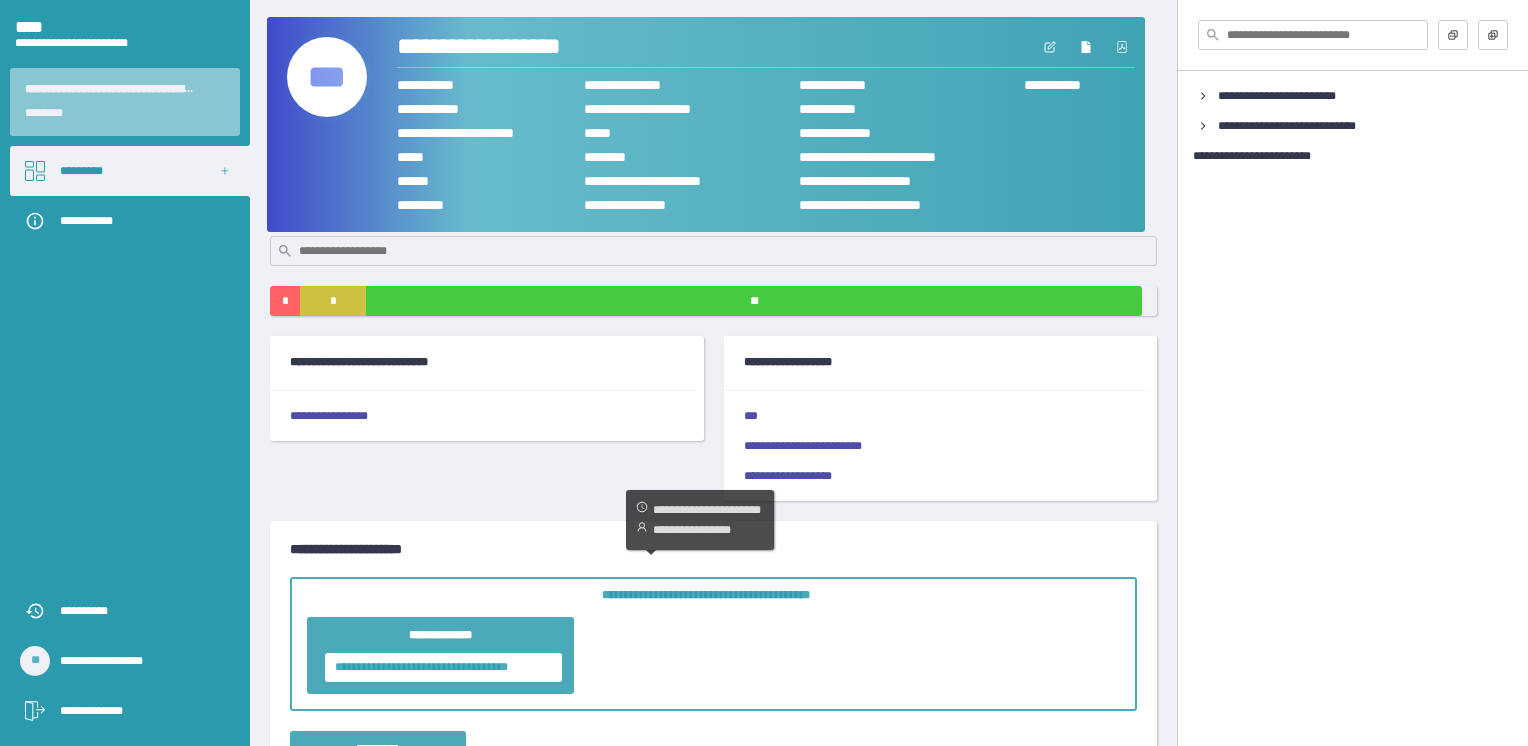 scroll, scrollTop: 0, scrollLeft: 0, axis: both 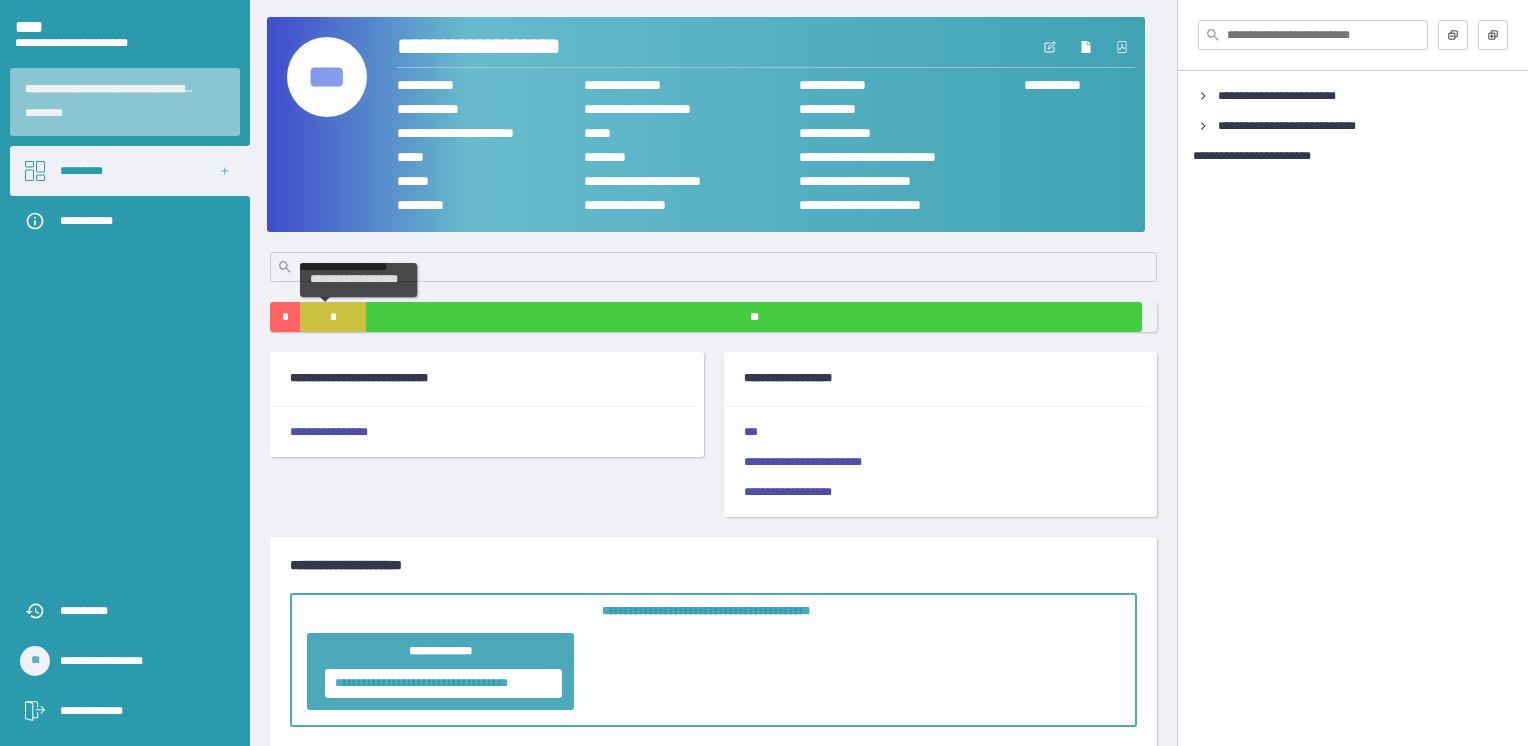 click on "*" at bounding box center [333, 317] 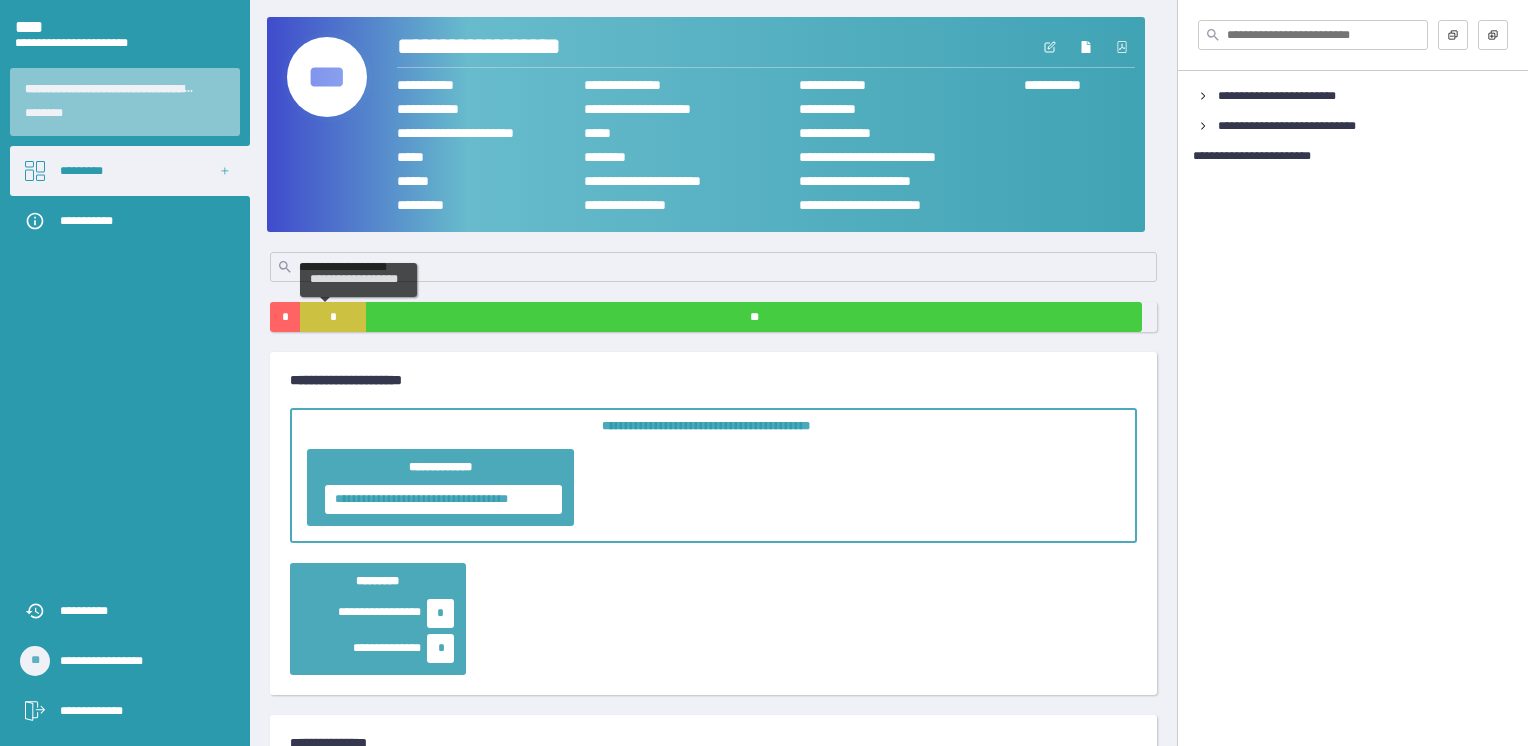 click on "*" at bounding box center (333, 317) 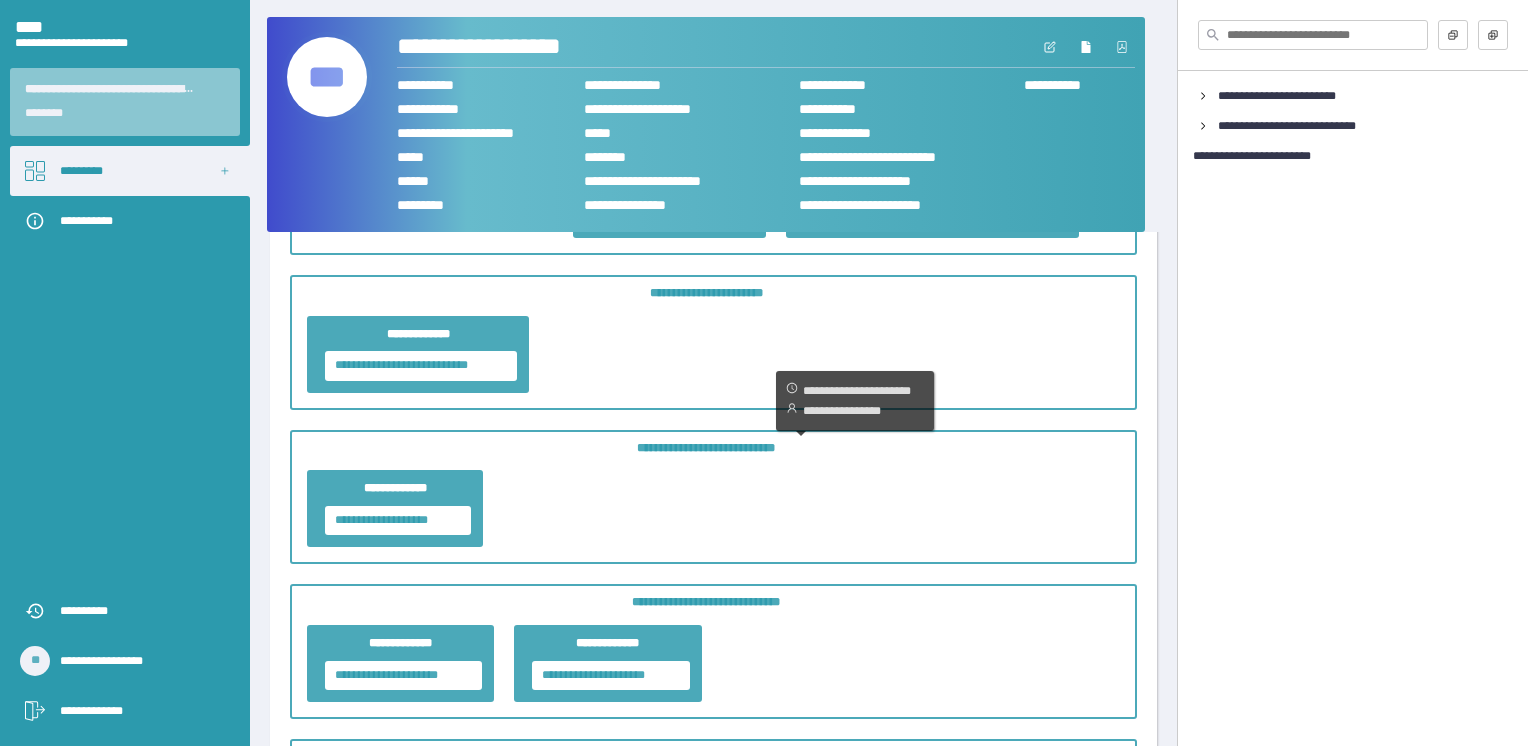 scroll, scrollTop: 2216, scrollLeft: 0, axis: vertical 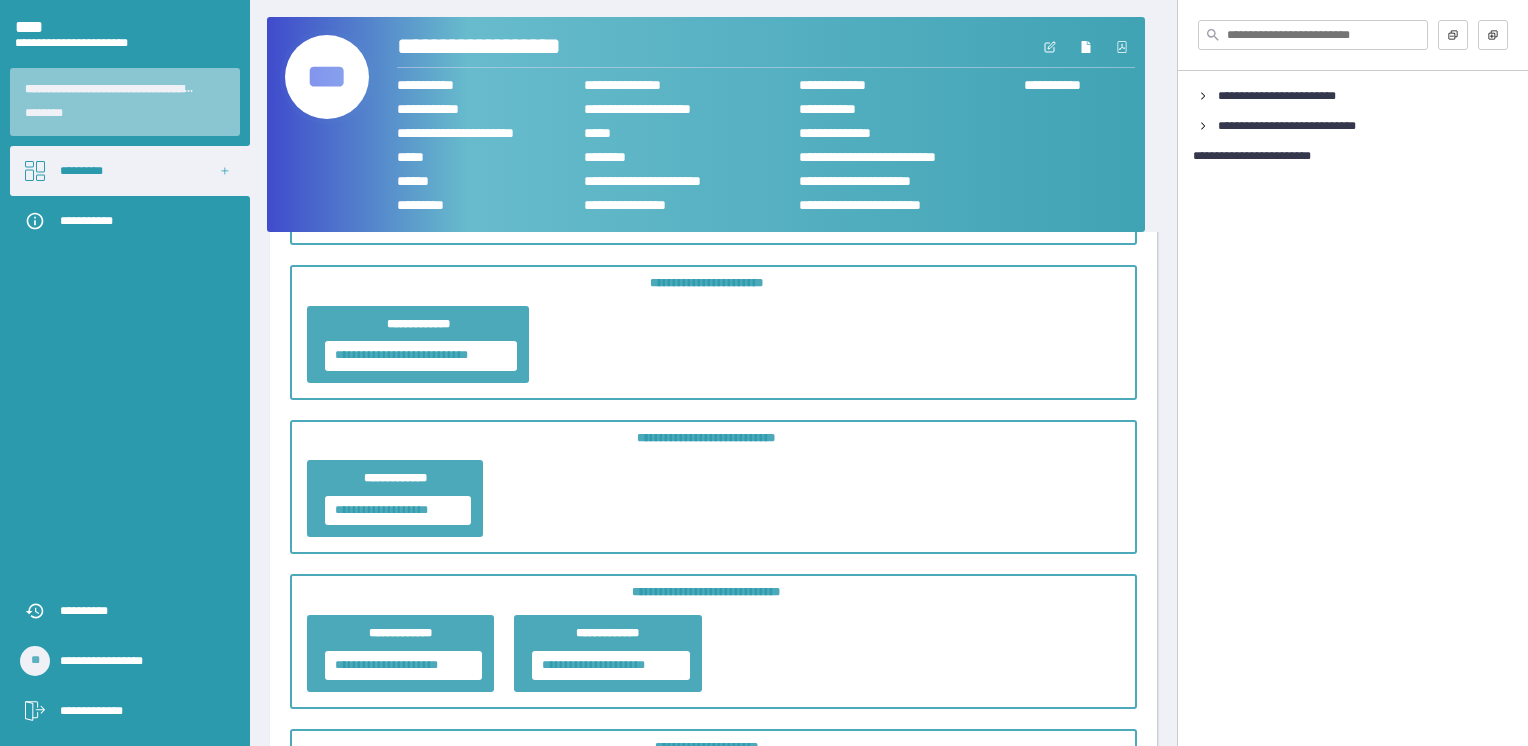 click on "***" at bounding box center [327, 77] 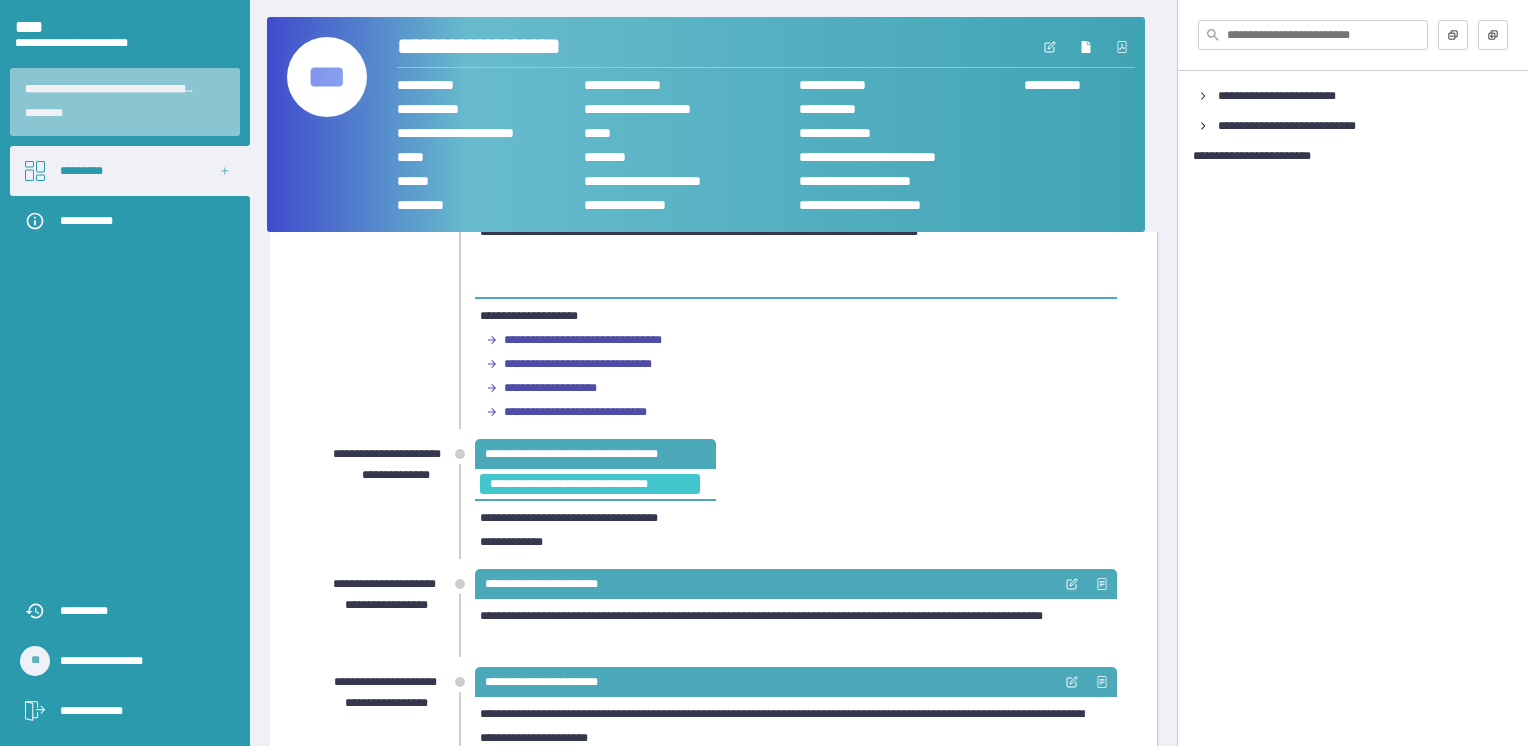 scroll, scrollTop: 0, scrollLeft: 0, axis: both 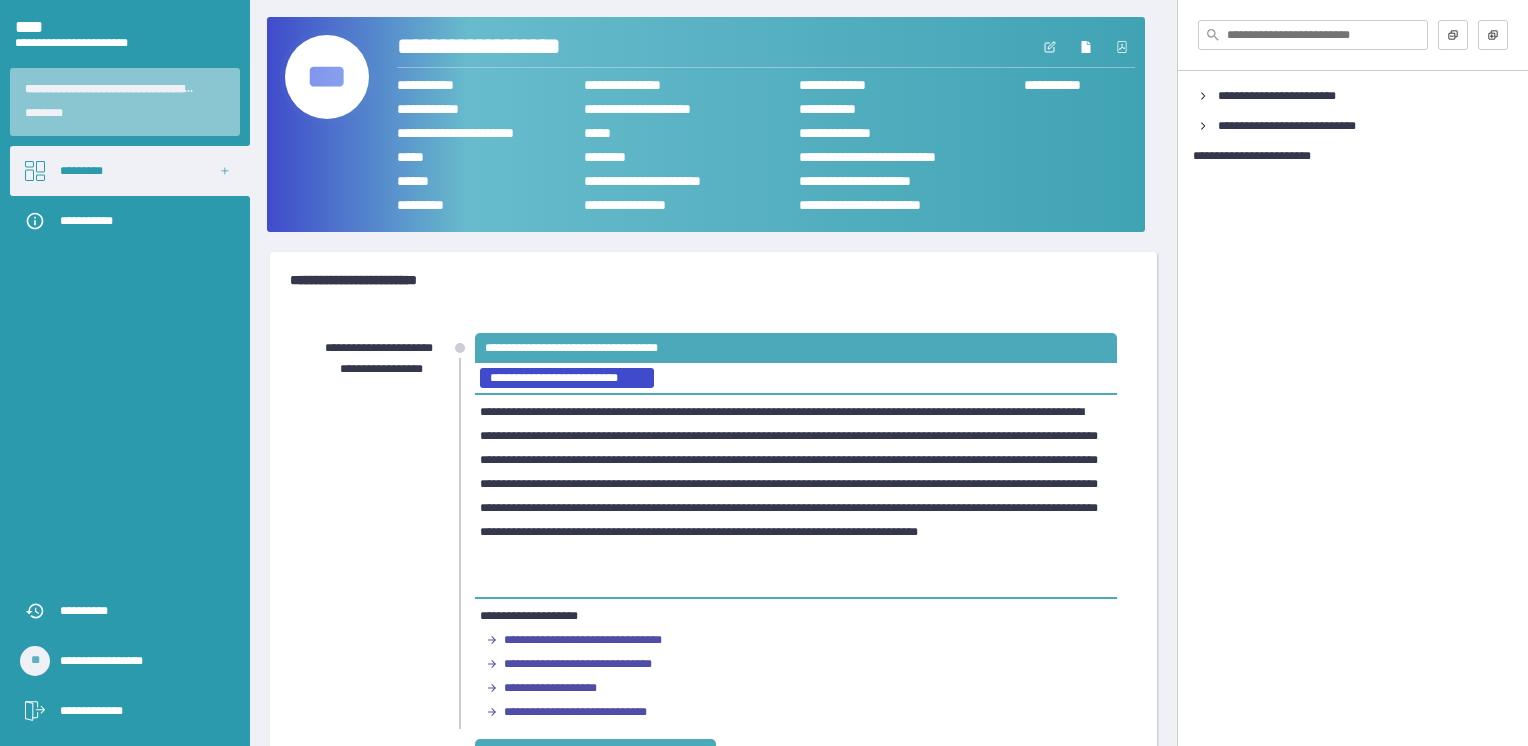 click on "***" at bounding box center (327, 77) 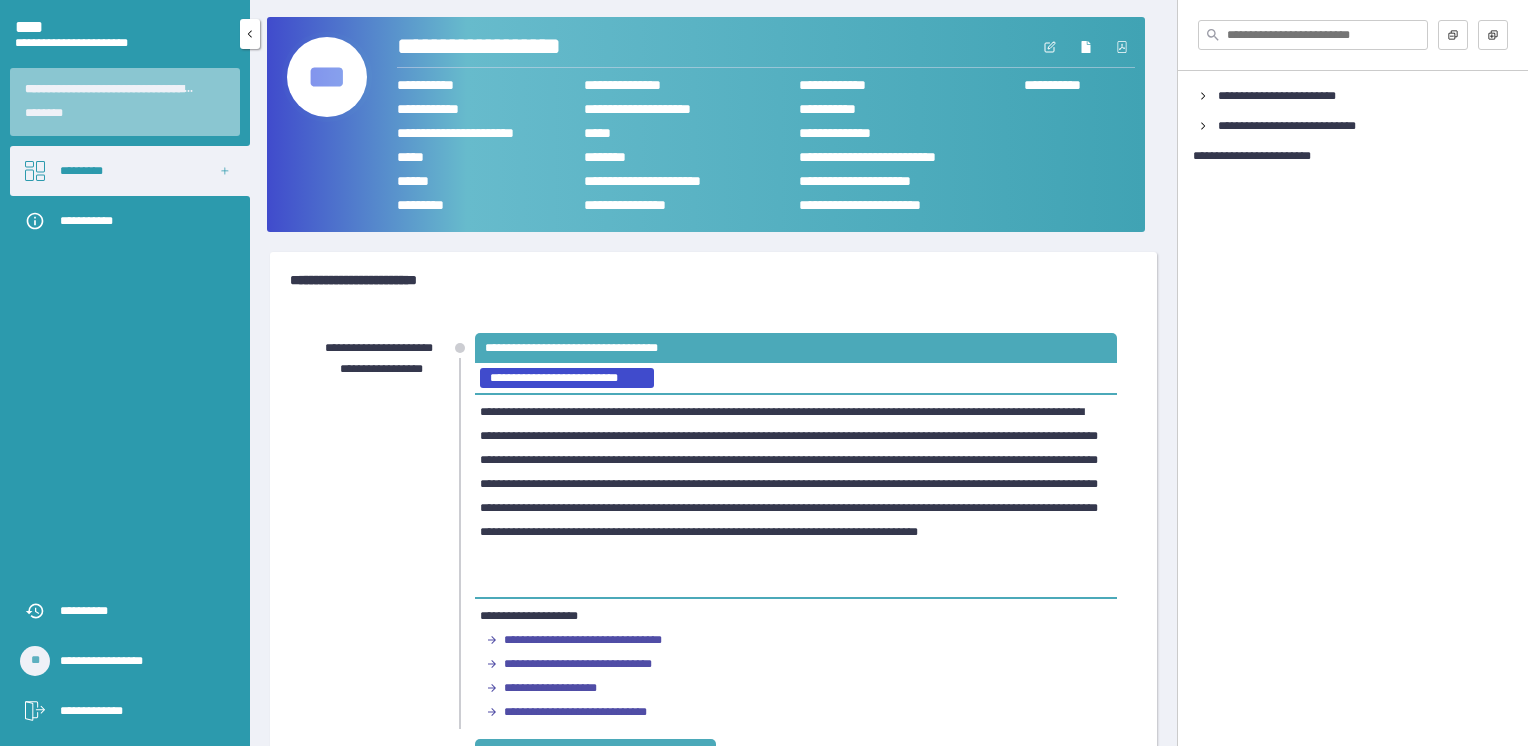 click on "*********" at bounding box center (130, 171) 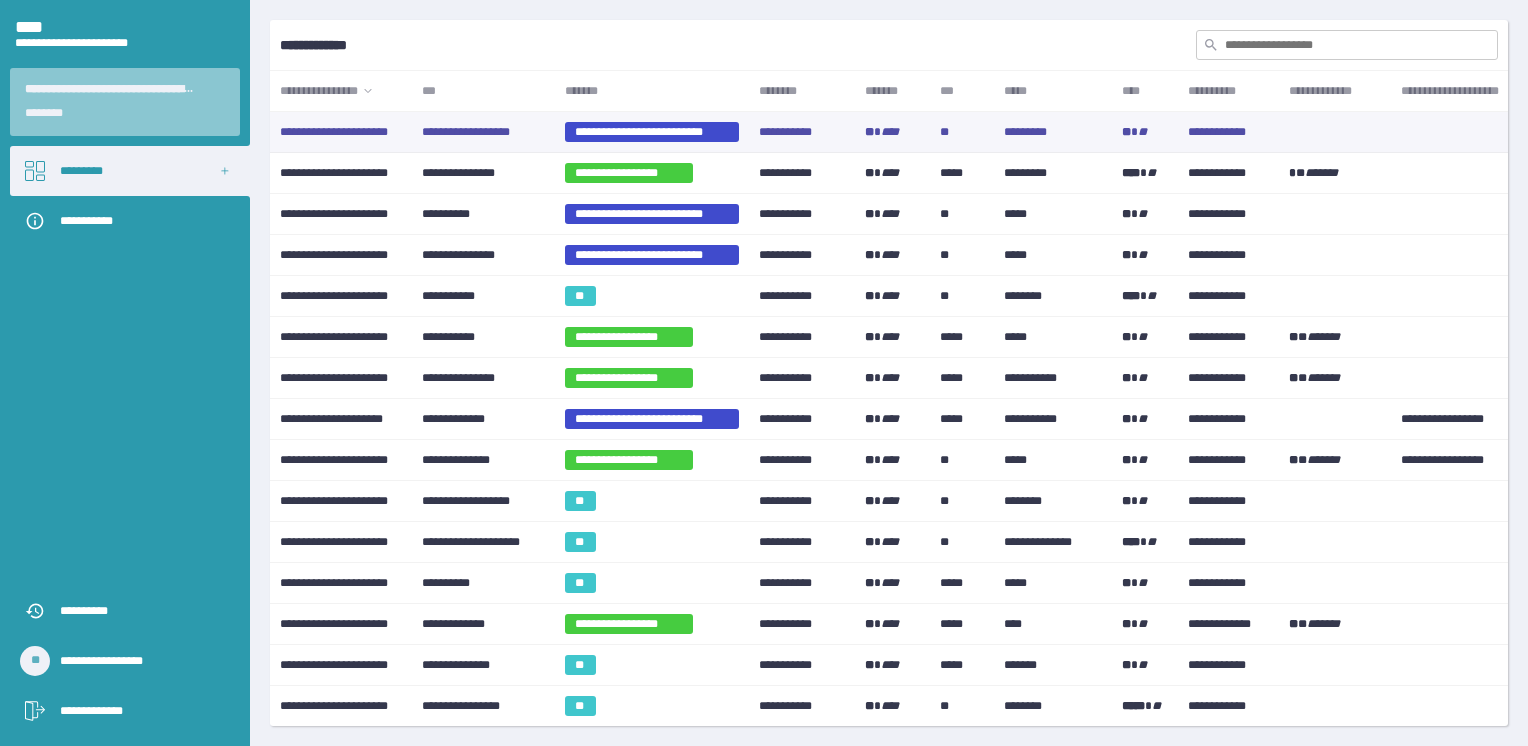 click on "**********" at bounding box center (483, 132) 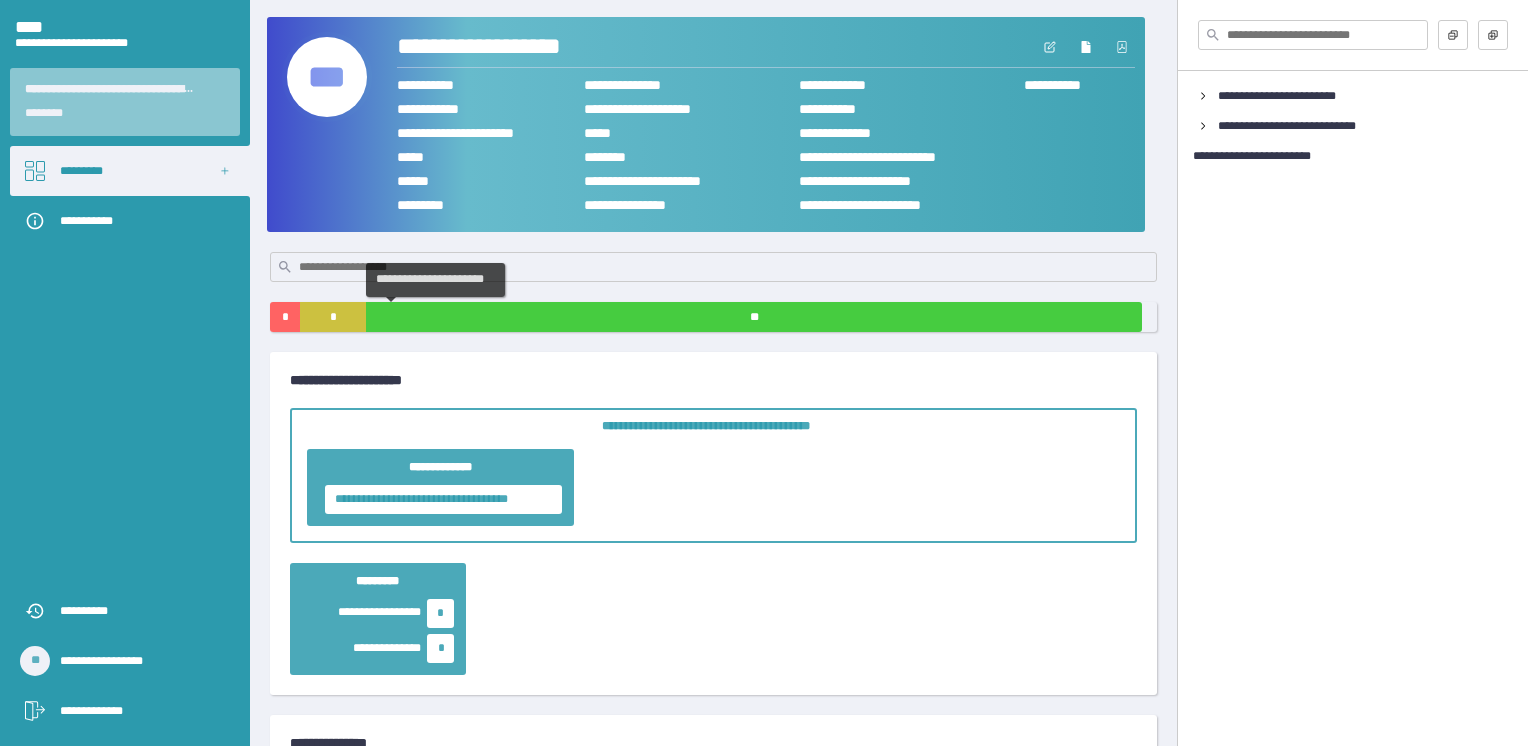 click on "**" at bounding box center (754, 317) 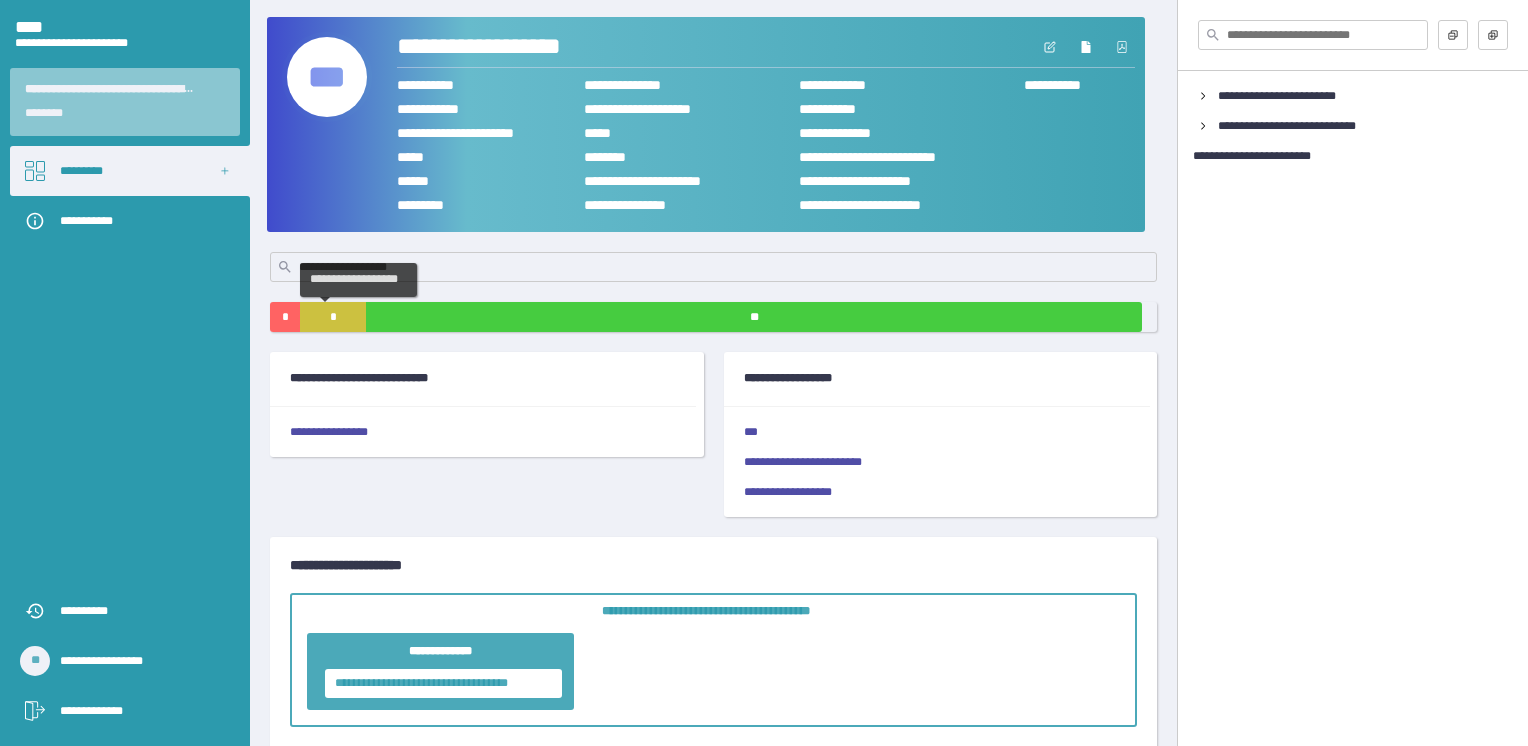 click on "*" at bounding box center (333, 317) 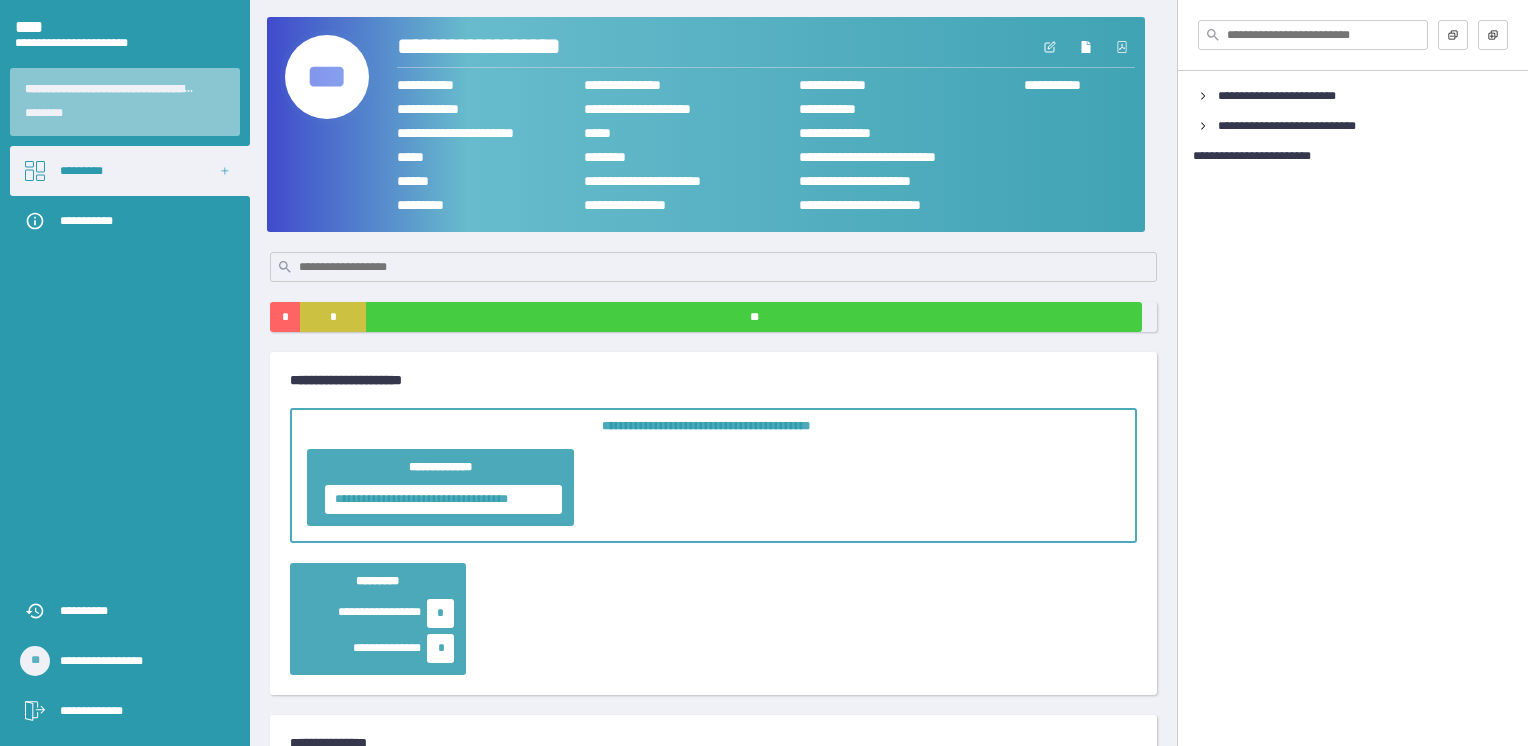 click on "***" at bounding box center [327, 77] 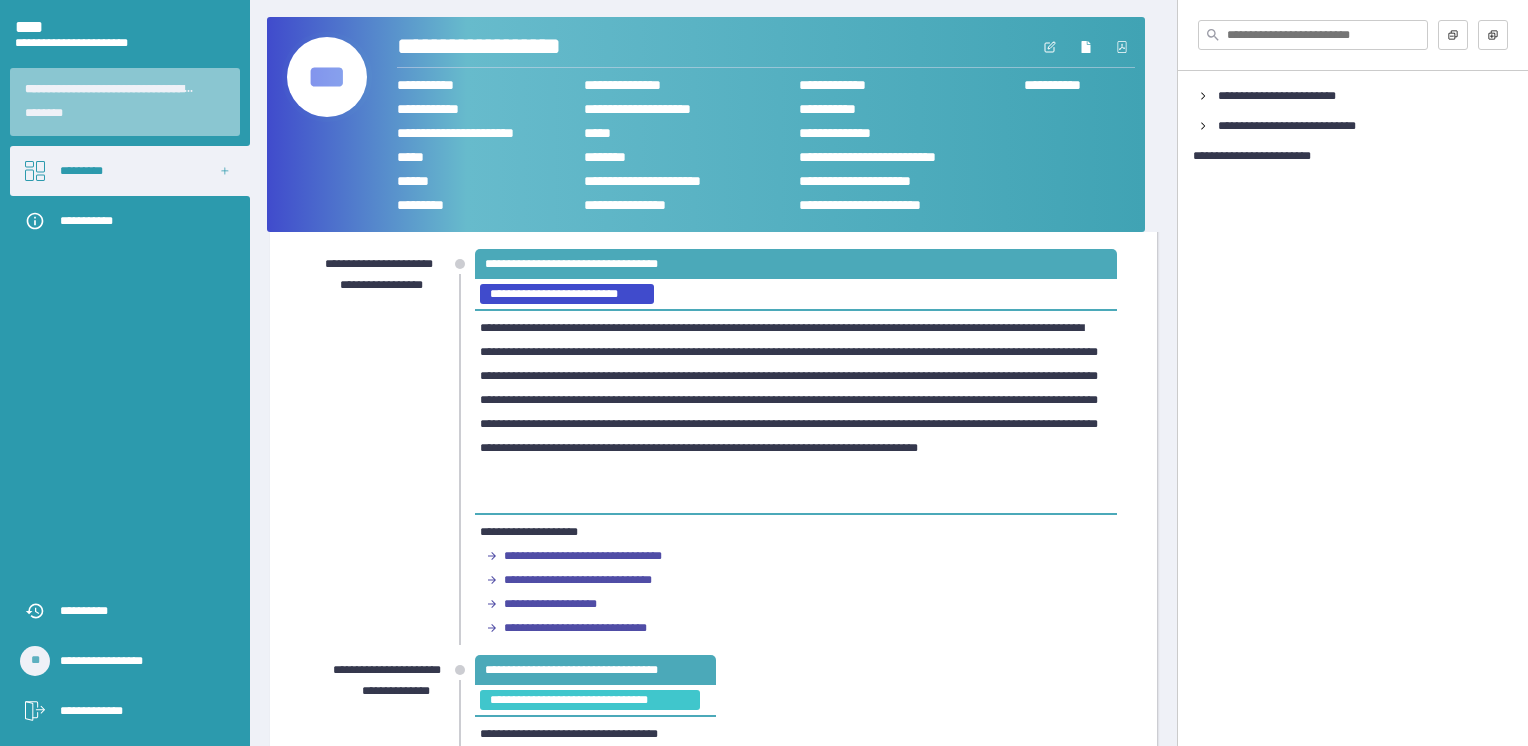 scroll, scrollTop: 0, scrollLeft: 0, axis: both 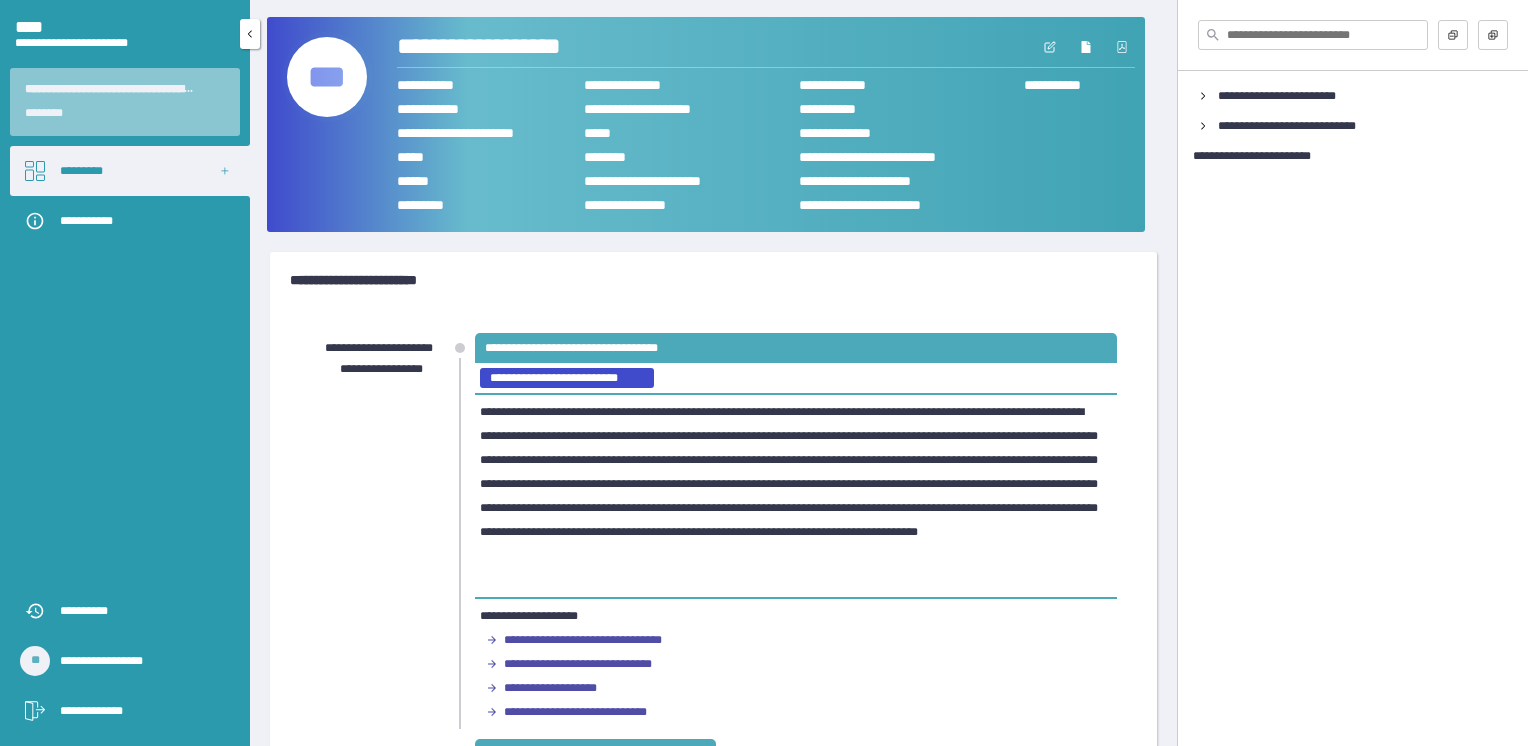 click on "*********" at bounding box center (130, 171) 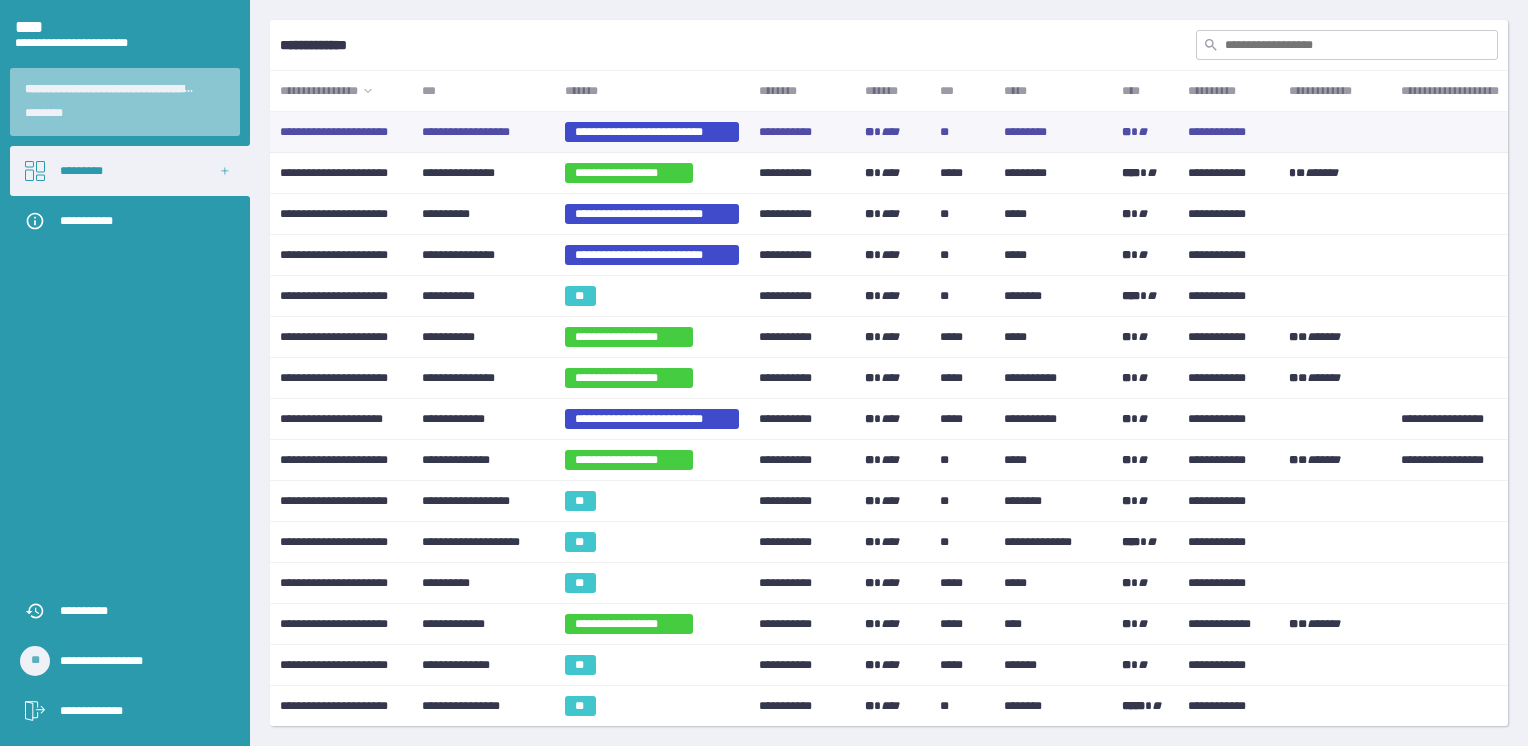 click on "**********" at bounding box center [341, 132] 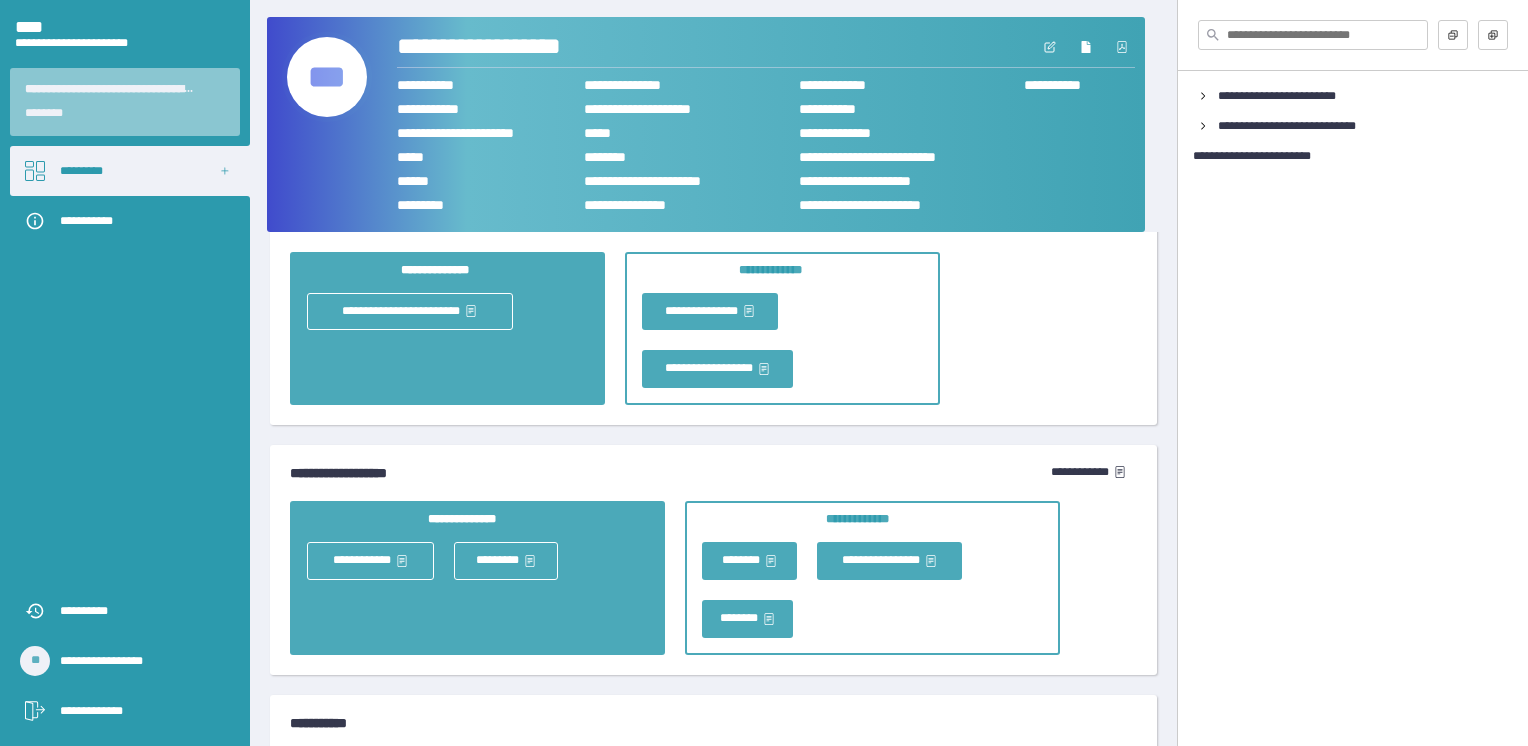 scroll, scrollTop: 5132, scrollLeft: 0, axis: vertical 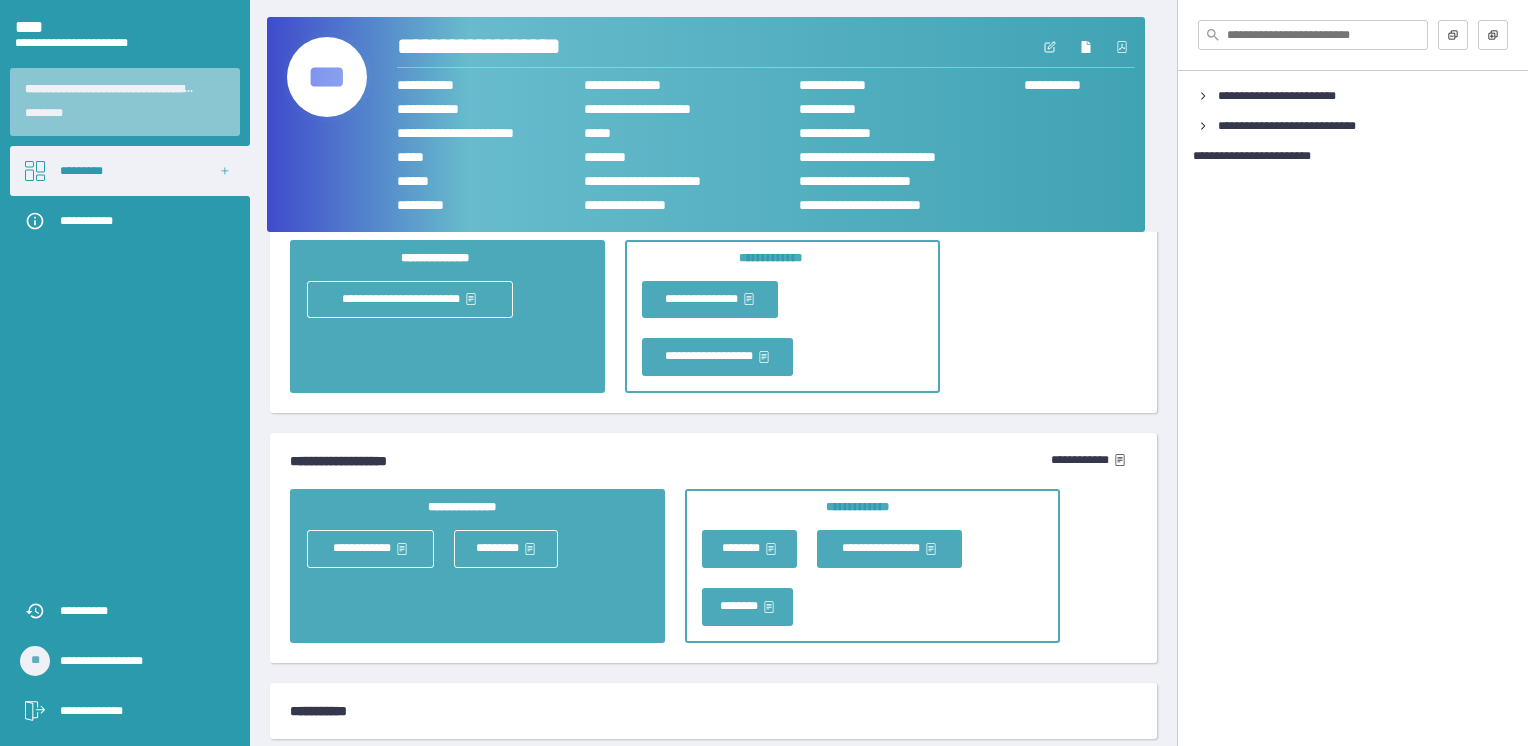 click on "**********" at bounding box center (706, 711) 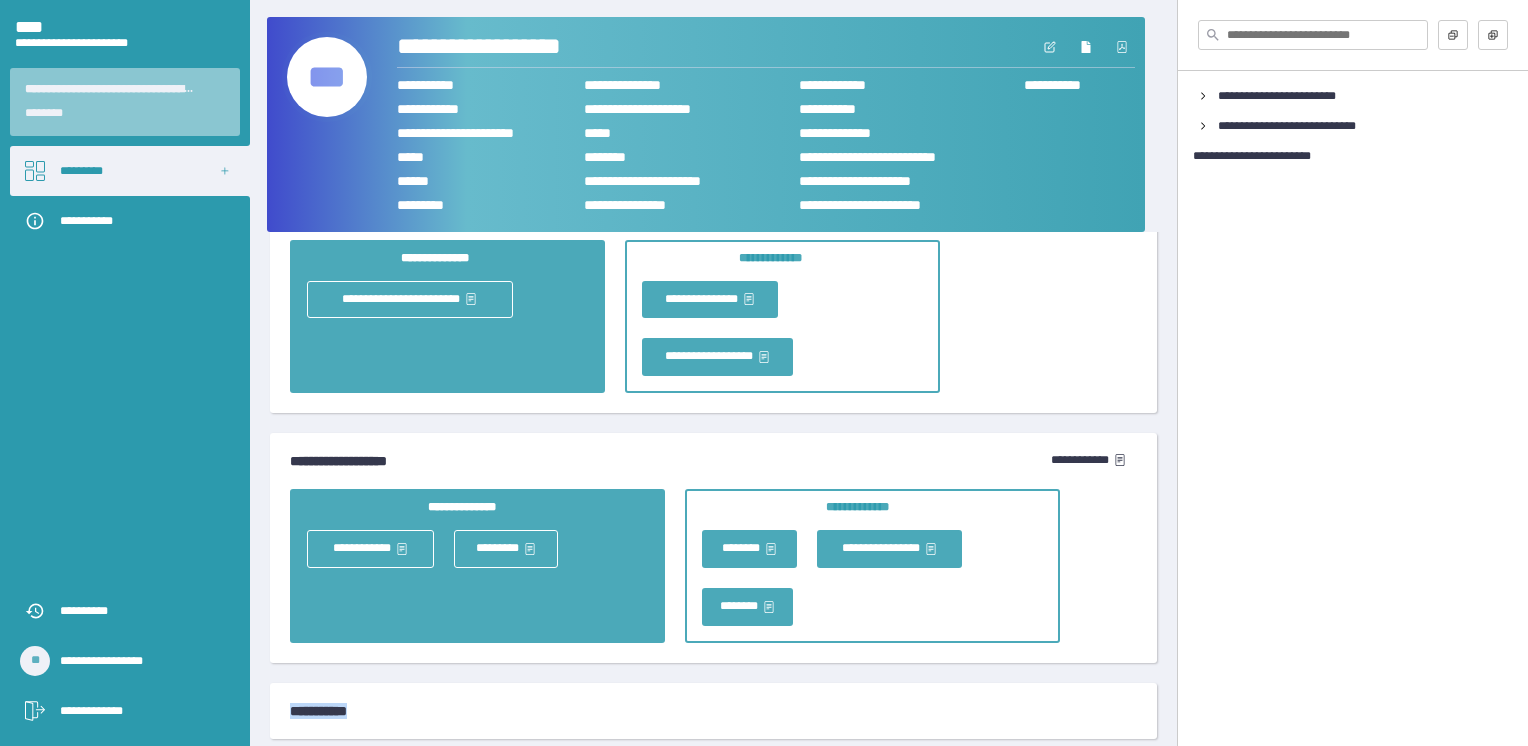 click on "**********" at bounding box center (713, 711) 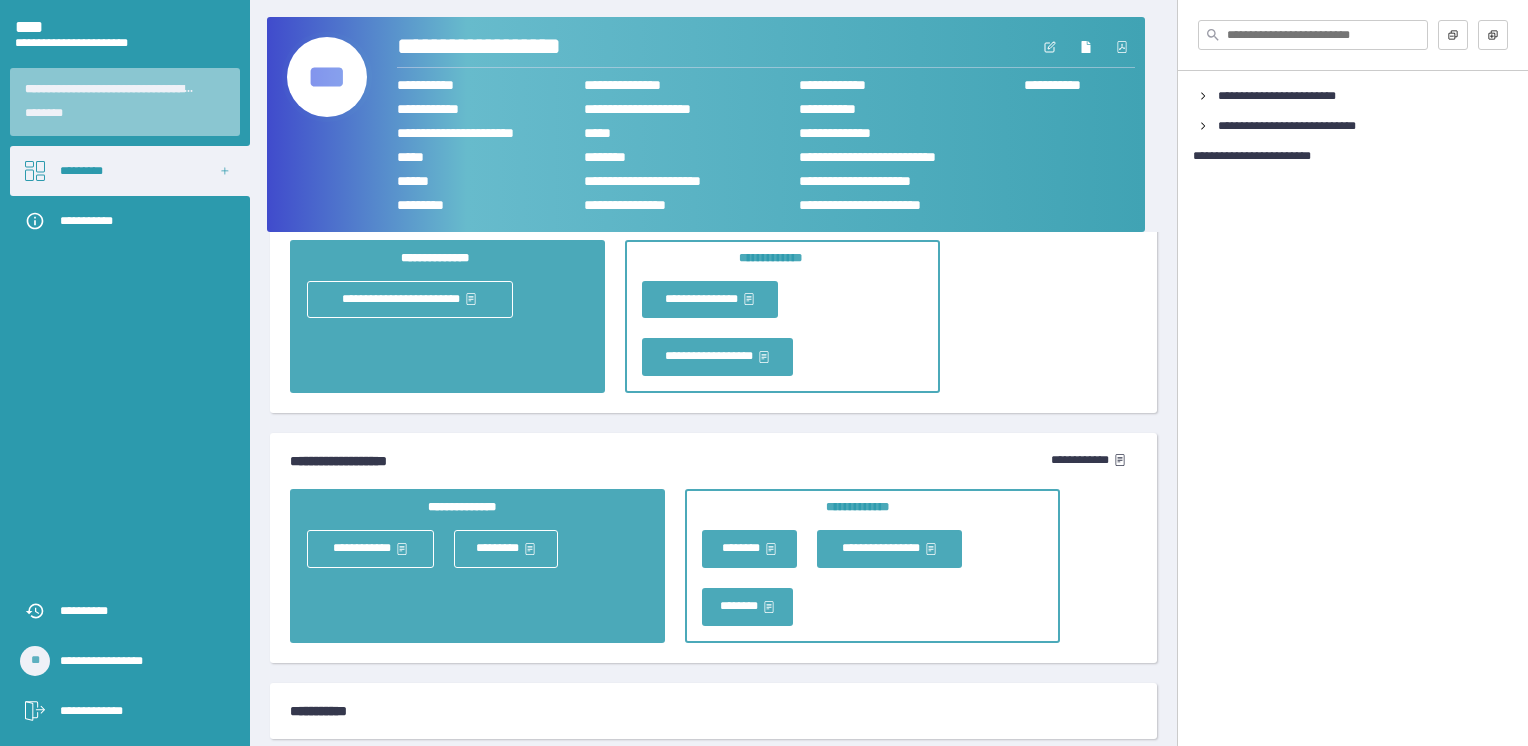 click on "**********" at bounding box center [713, 711] 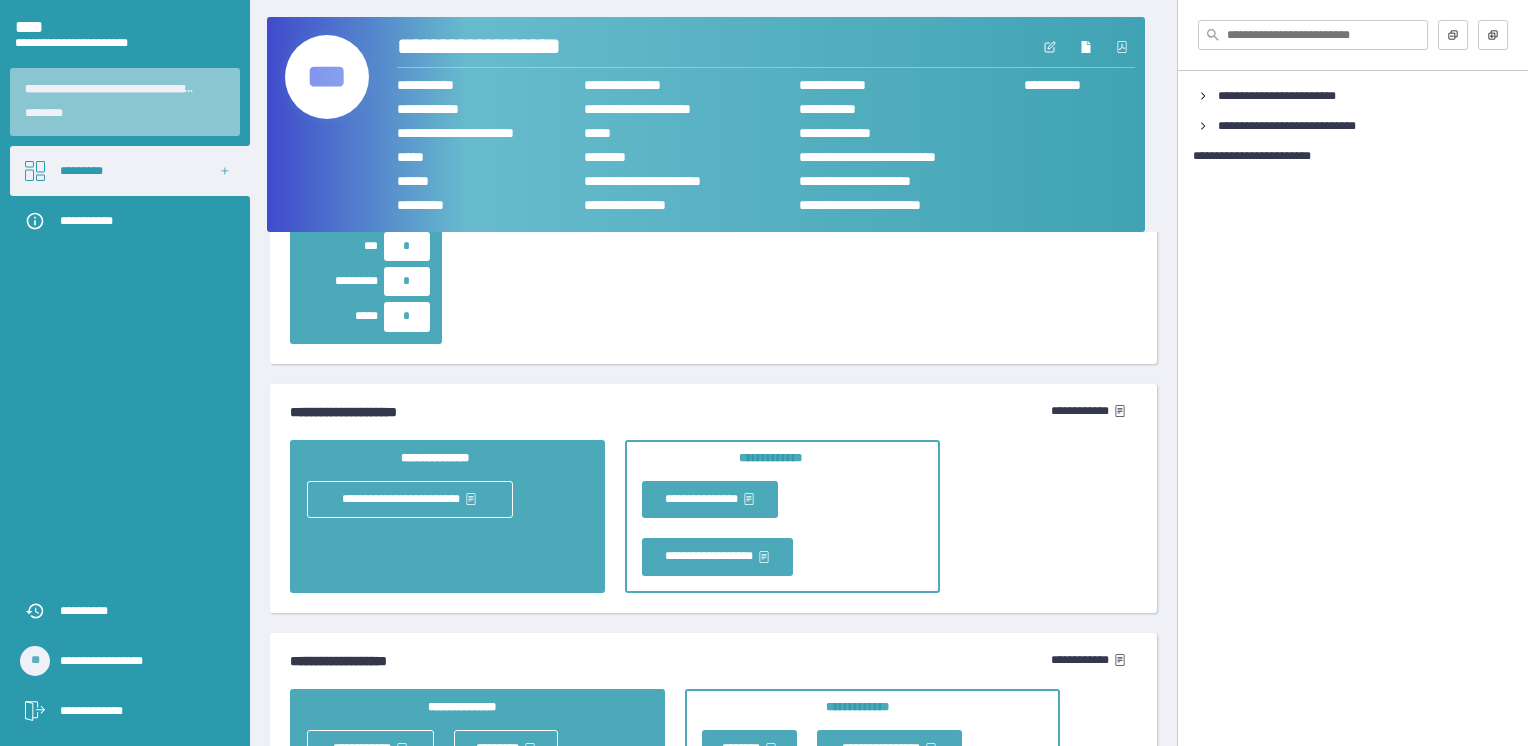 click on "***" at bounding box center (327, 77) 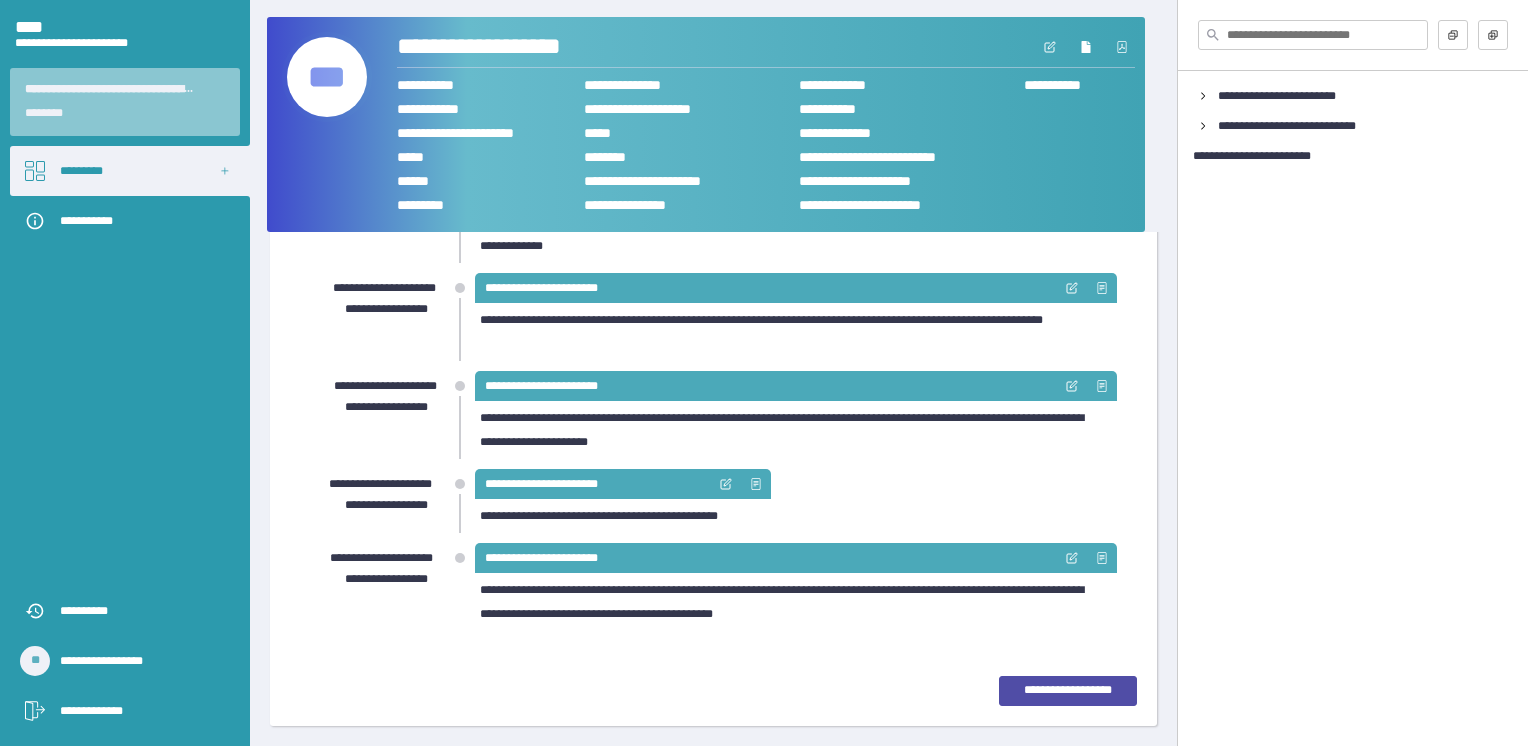 scroll, scrollTop: 604, scrollLeft: 0, axis: vertical 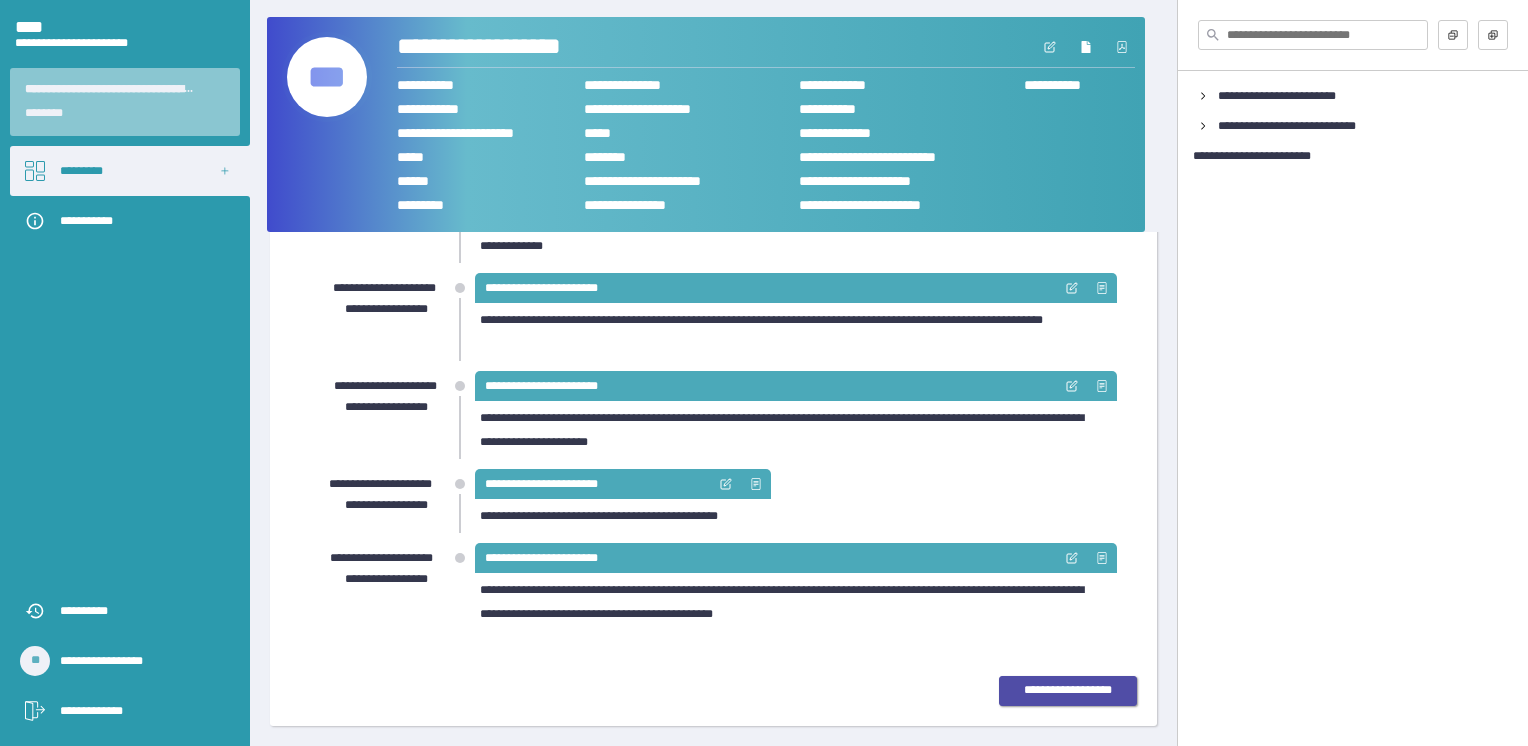 click on "**********" at bounding box center [1068, 691] 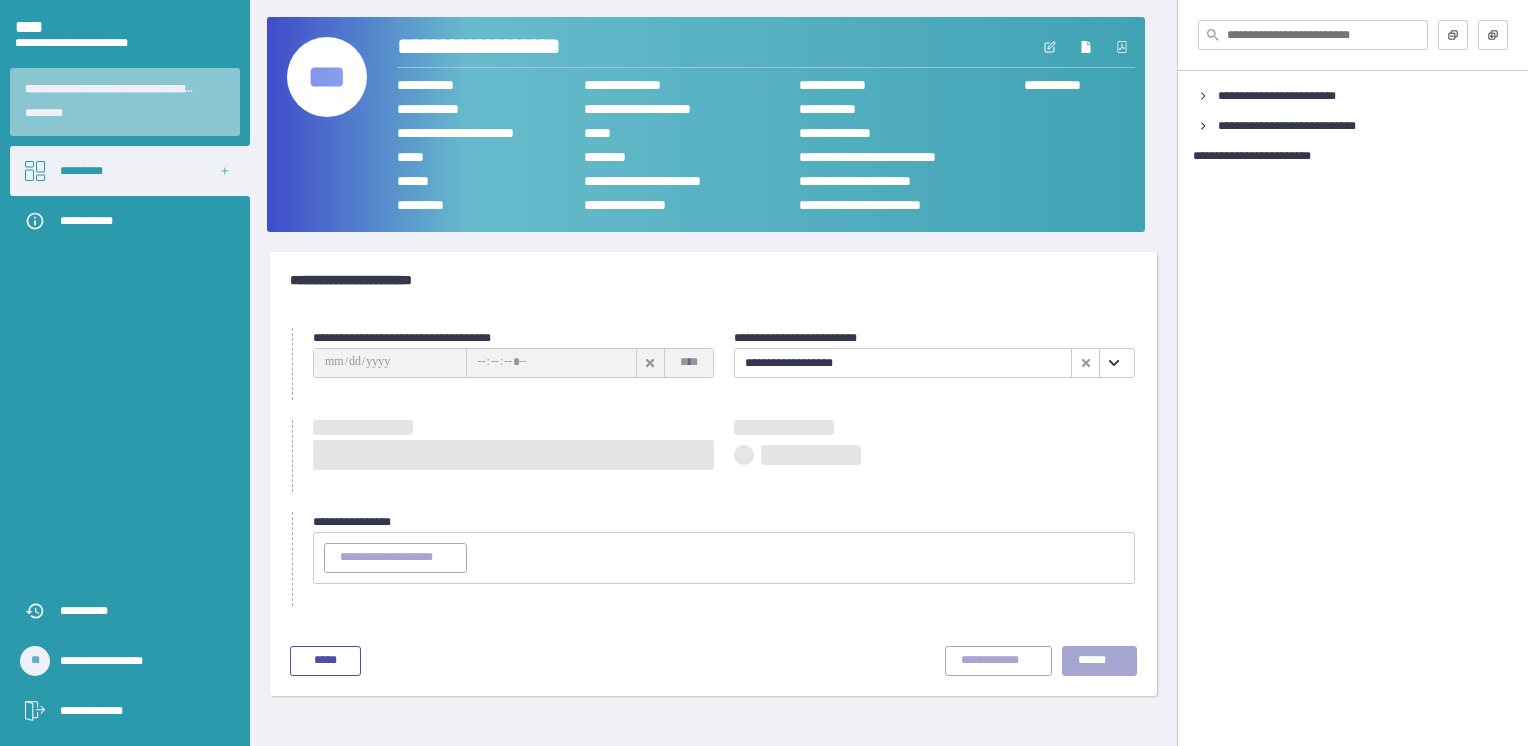 scroll, scrollTop: 0, scrollLeft: 0, axis: both 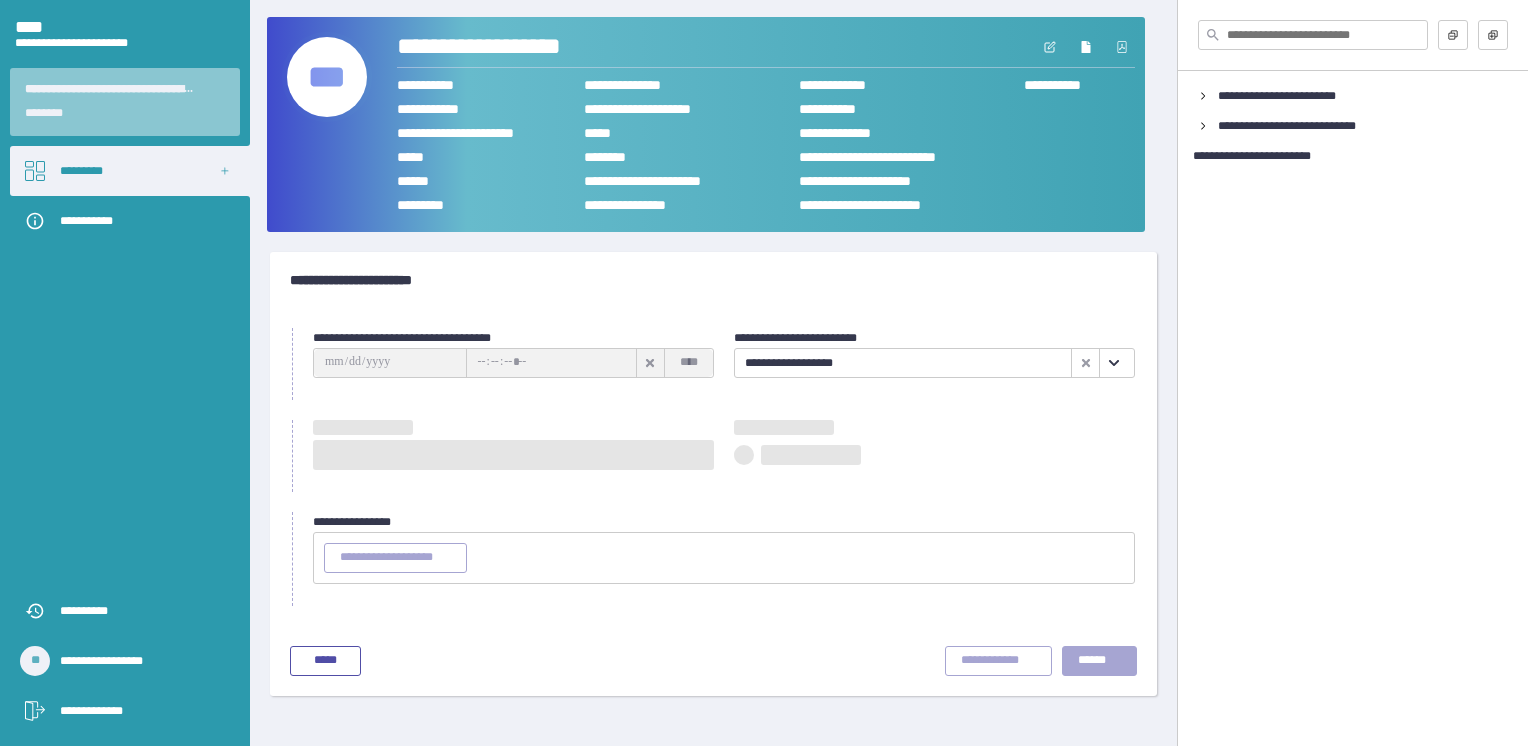 type on "**********" 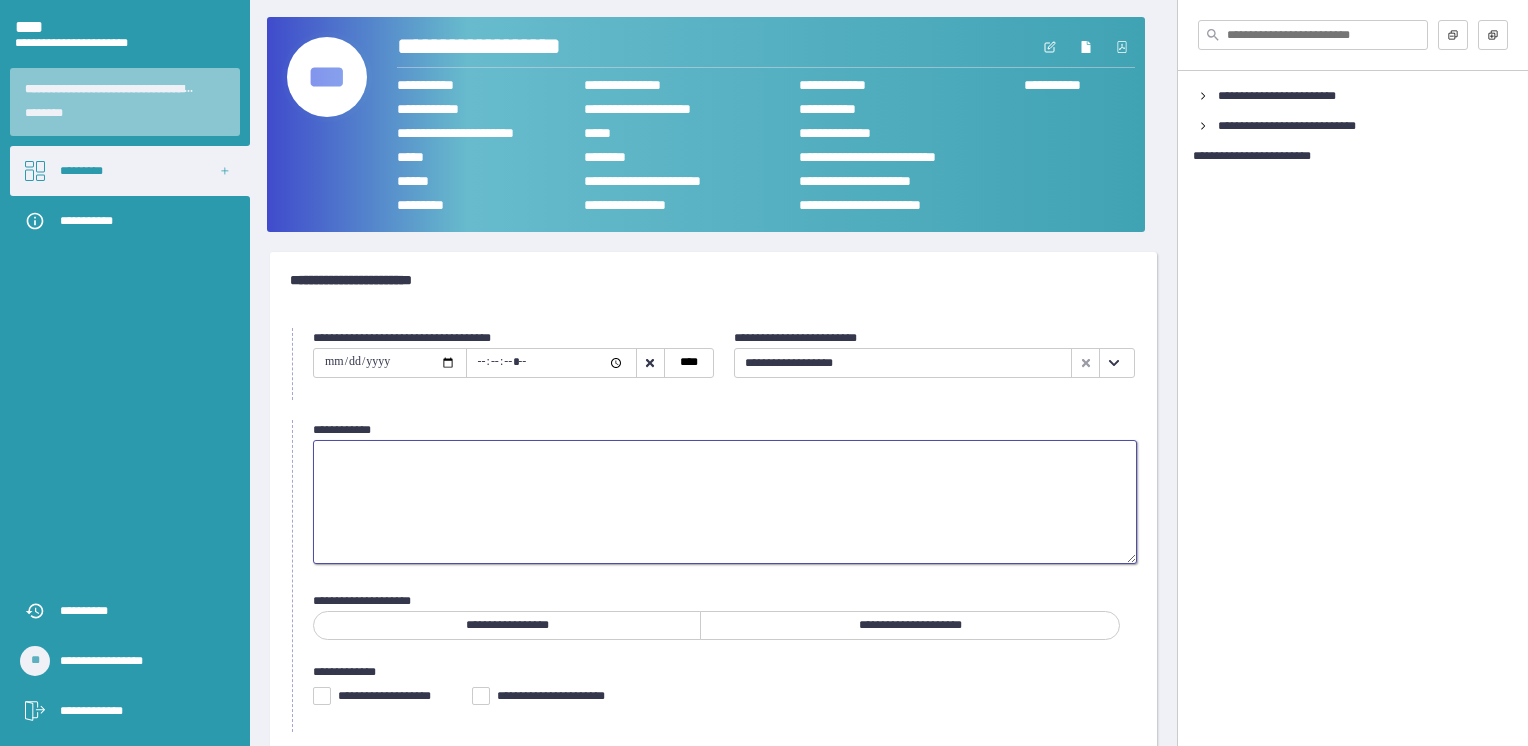click at bounding box center [725, 502] 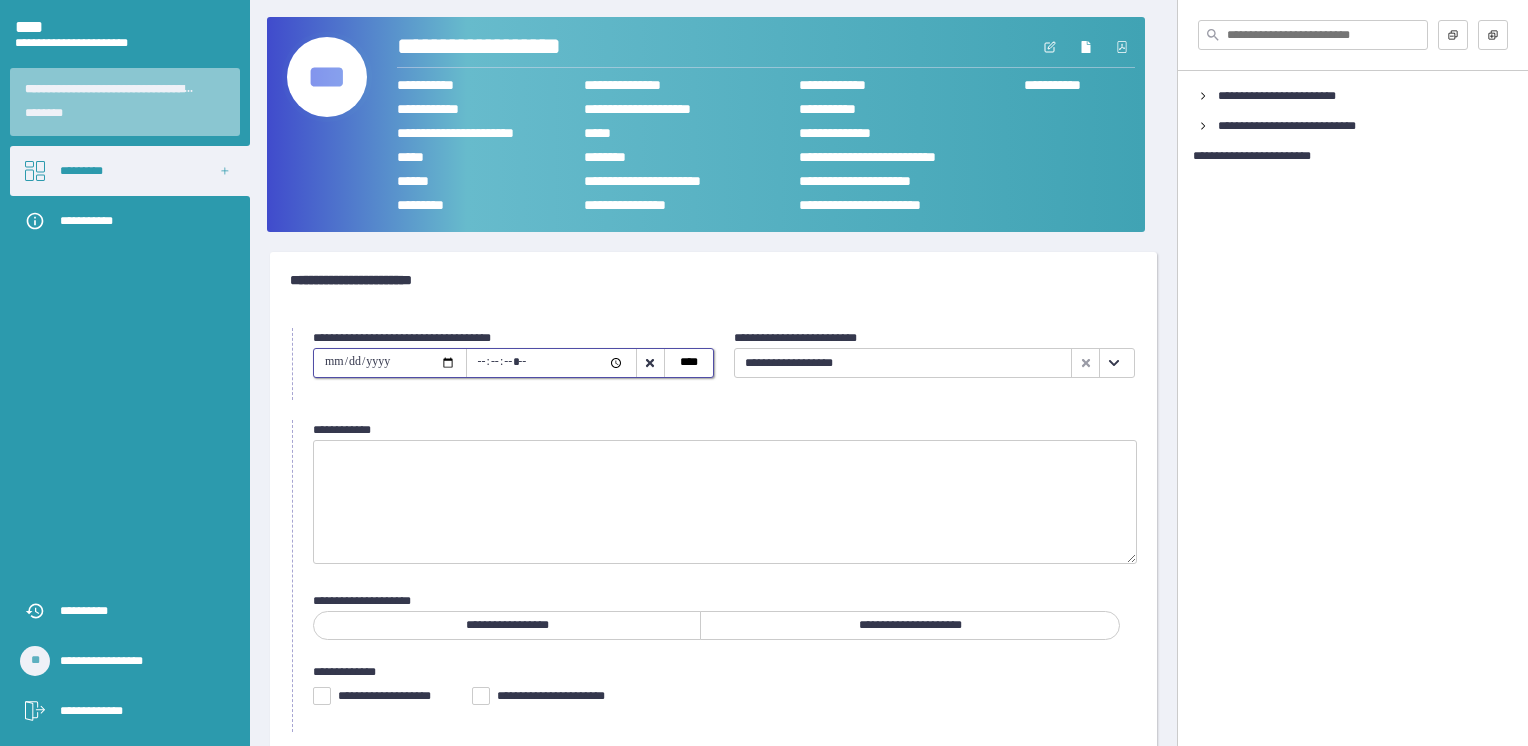 click on "**********" at bounding box center (390, 363) 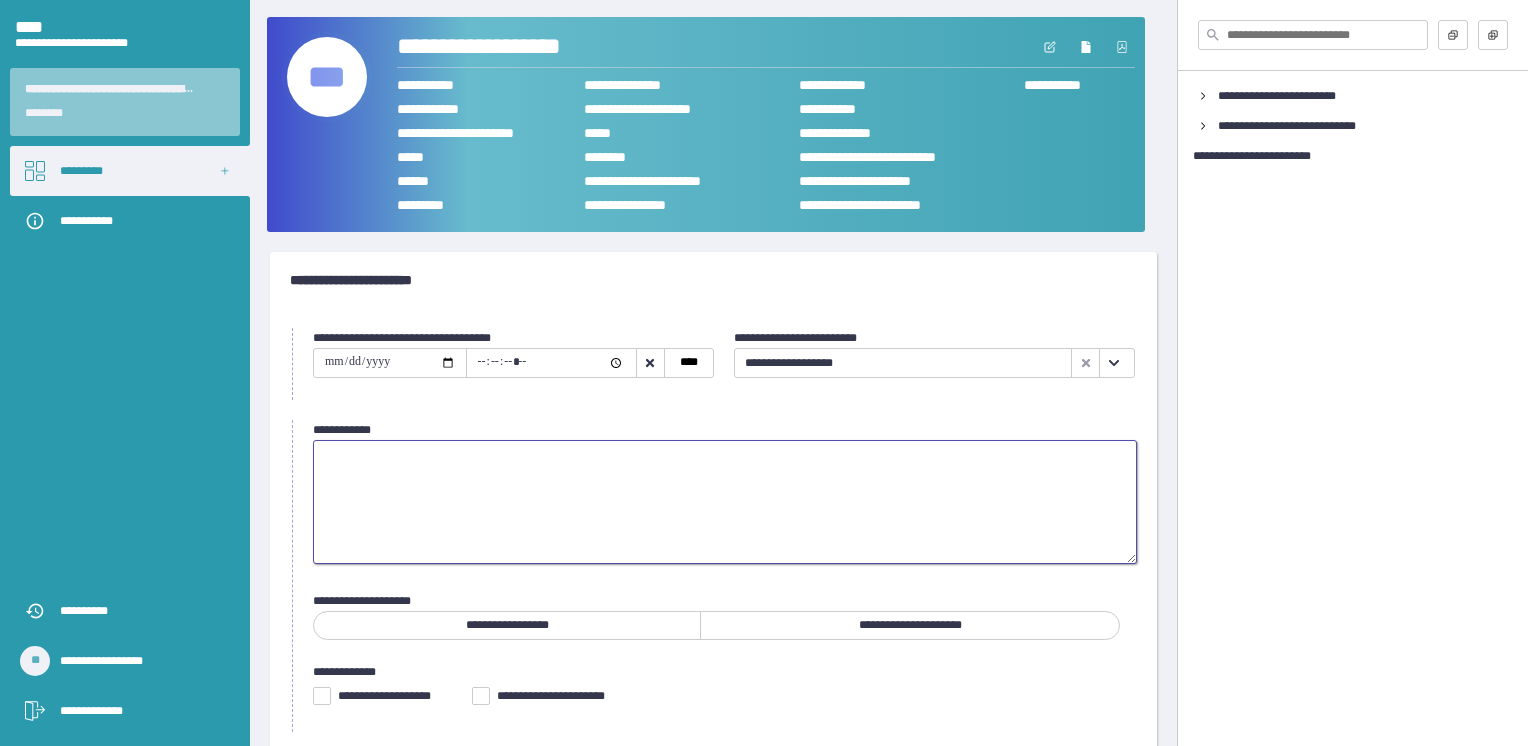 click at bounding box center [725, 502] 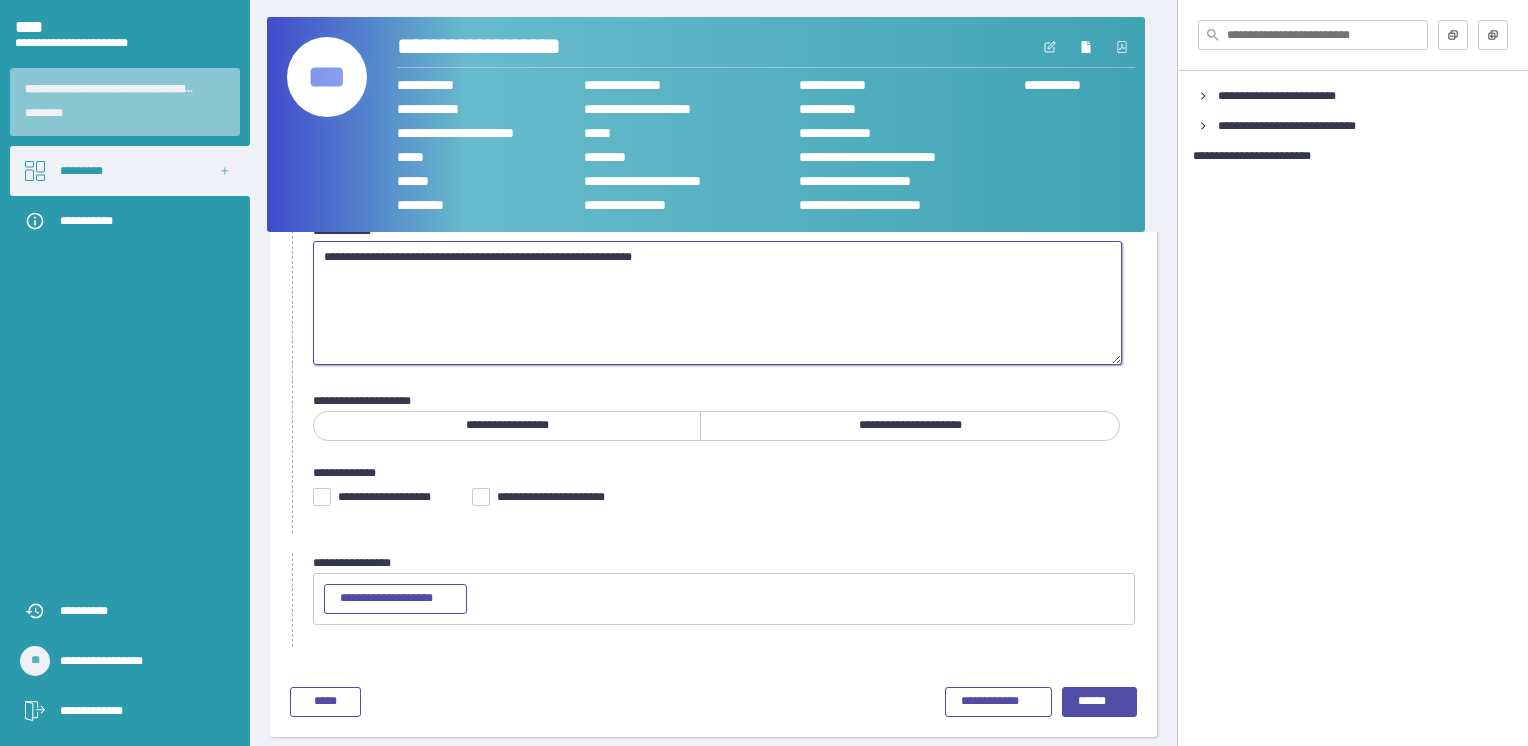 scroll, scrollTop: 200, scrollLeft: 0, axis: vertical 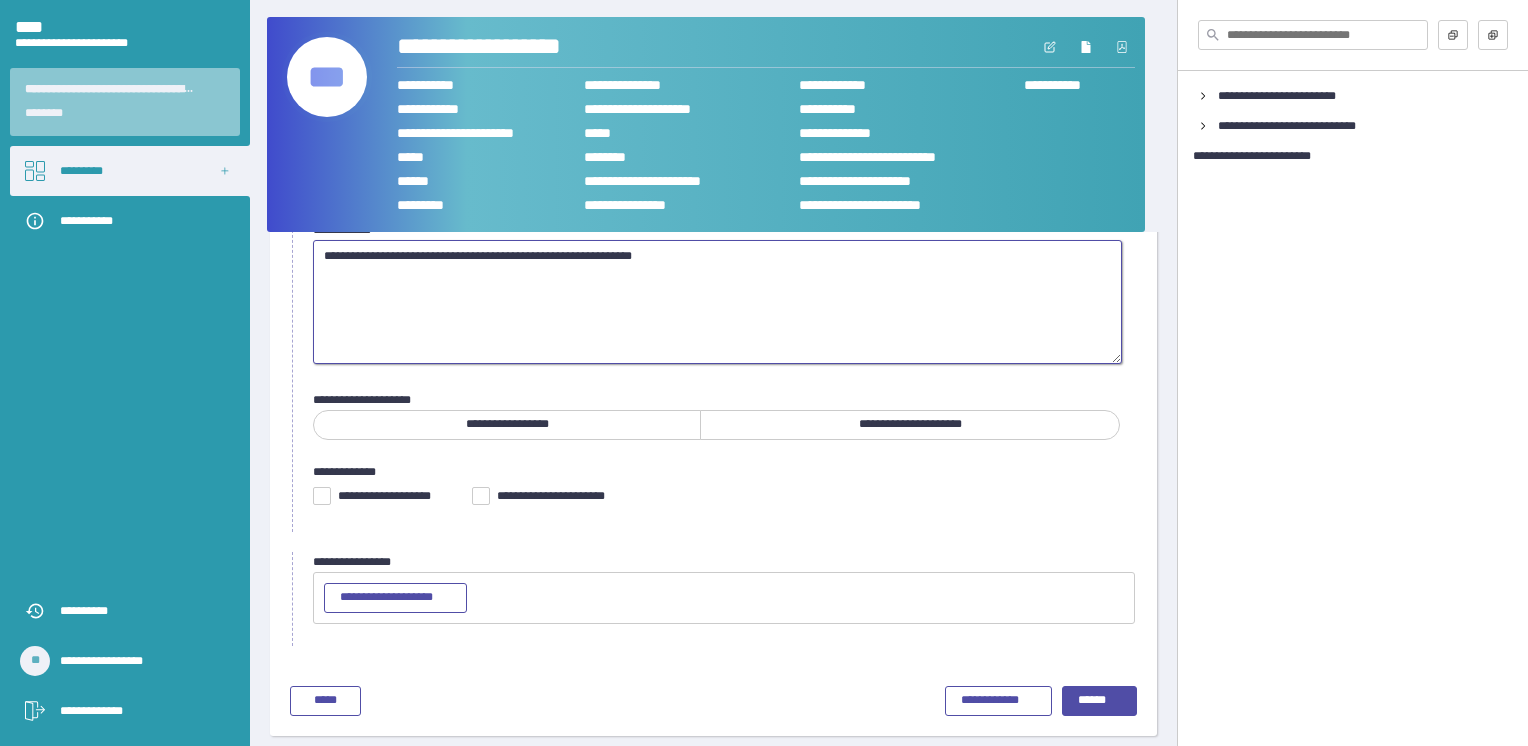 type on "**********" 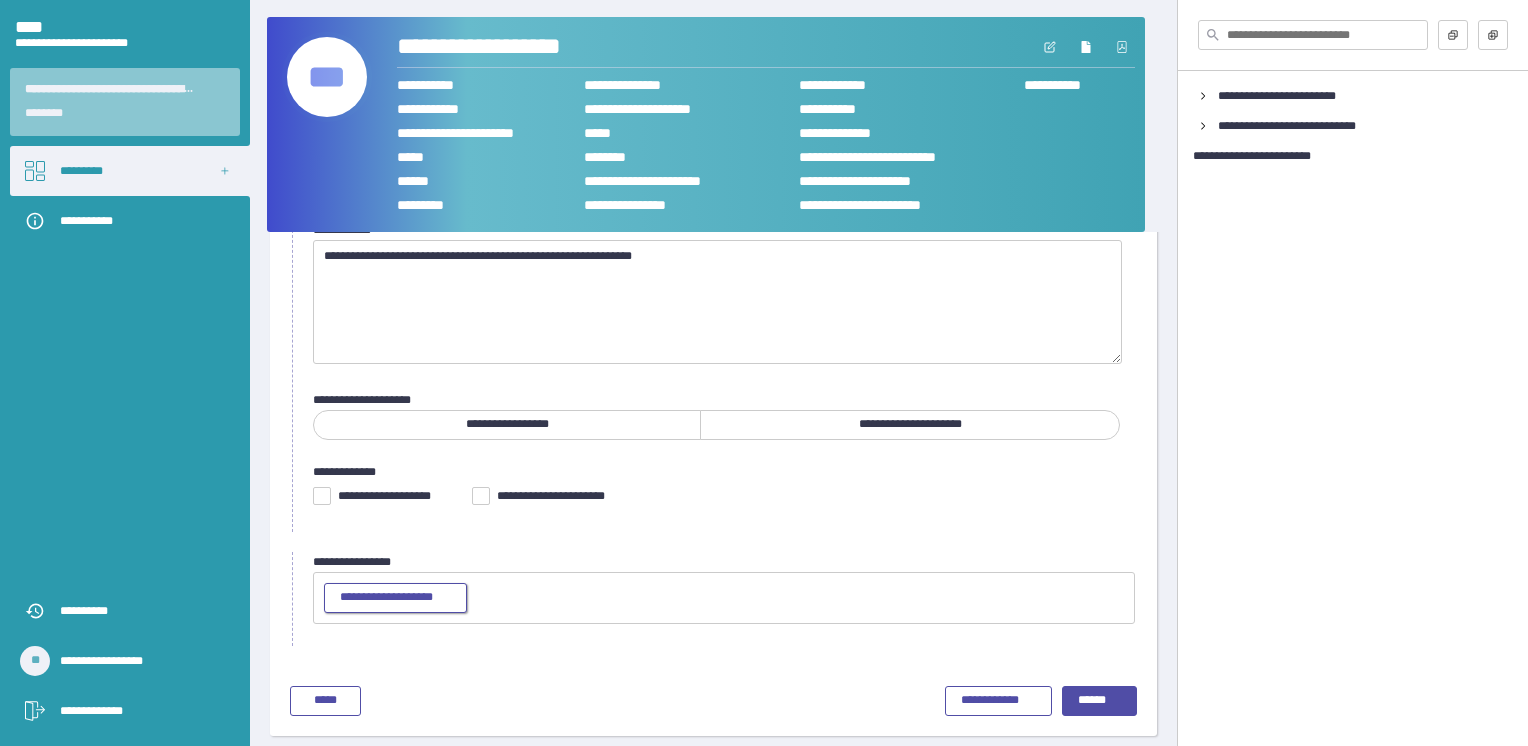 click on "**********" at bounding box center [395, 598] 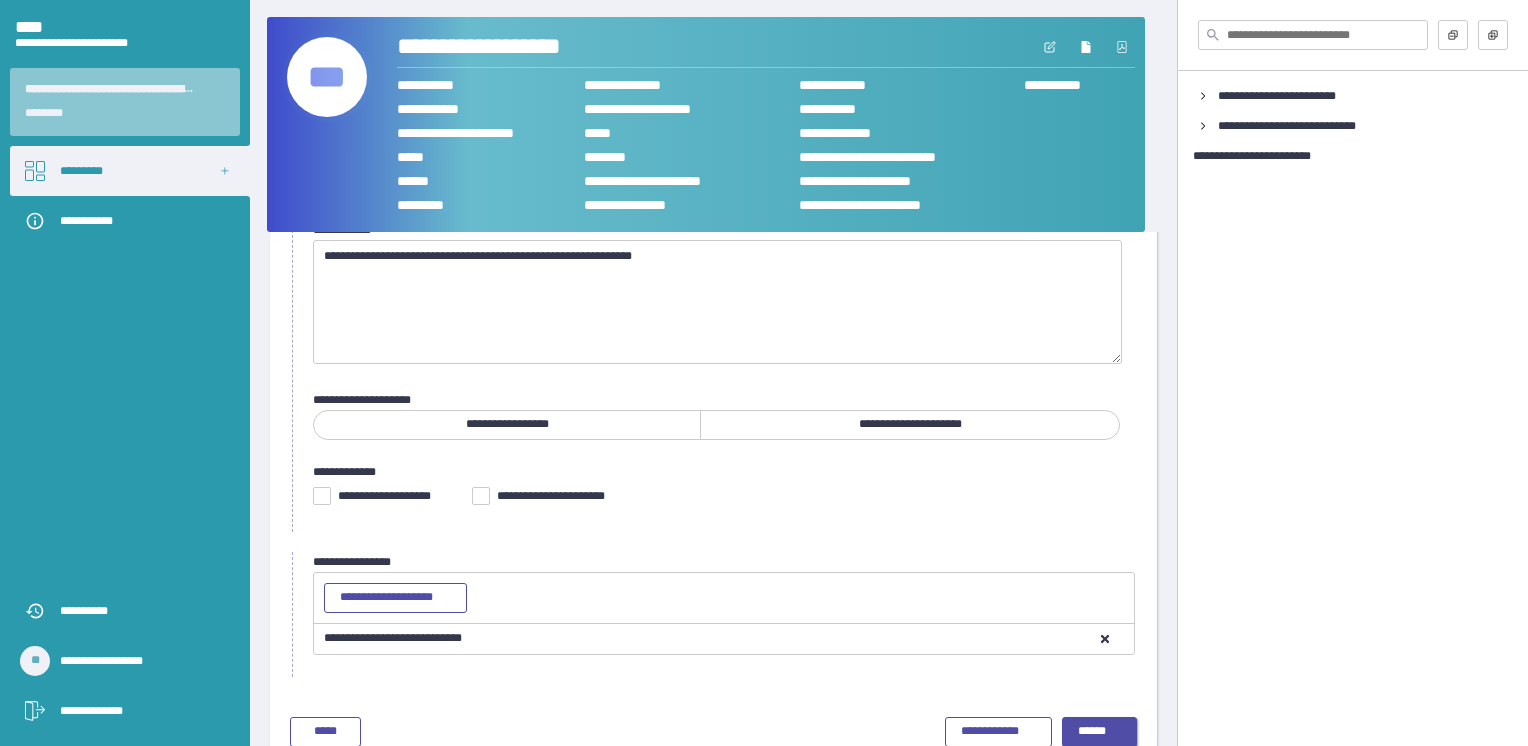 click on "******" at bounding box center [1100, 732] 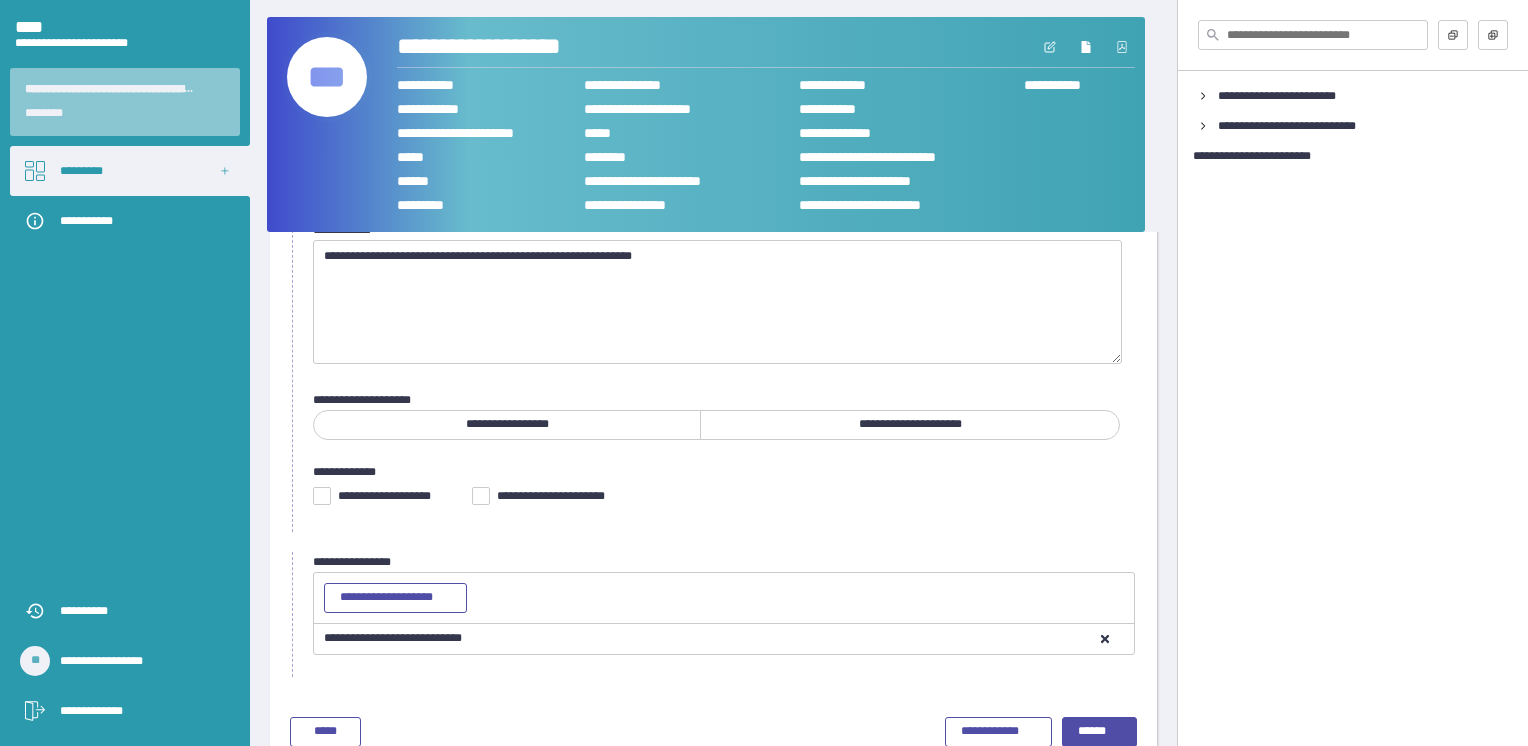 scroll, scrollTop: 0, scrollLeft: 0, axis: both 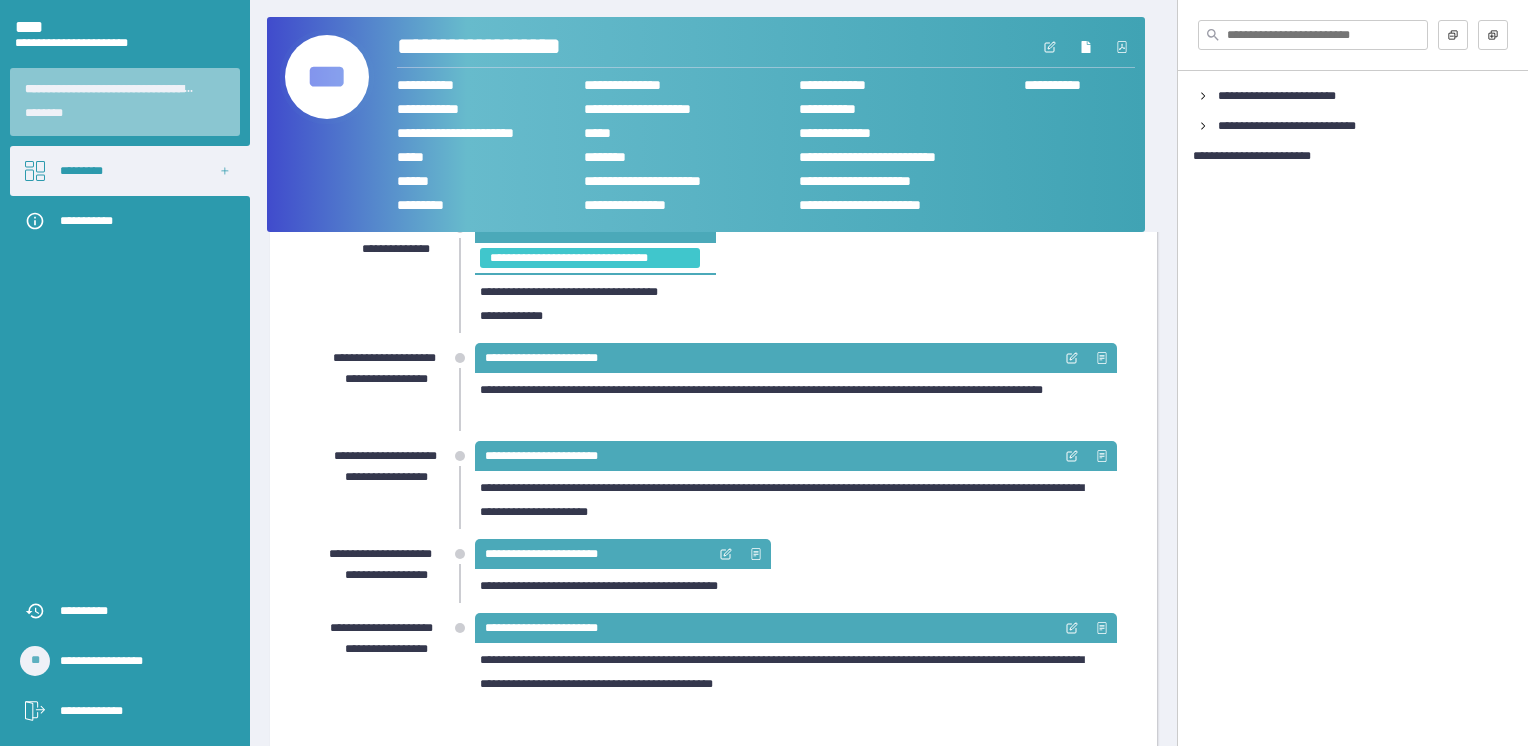 click at bounding box center (364, 77) 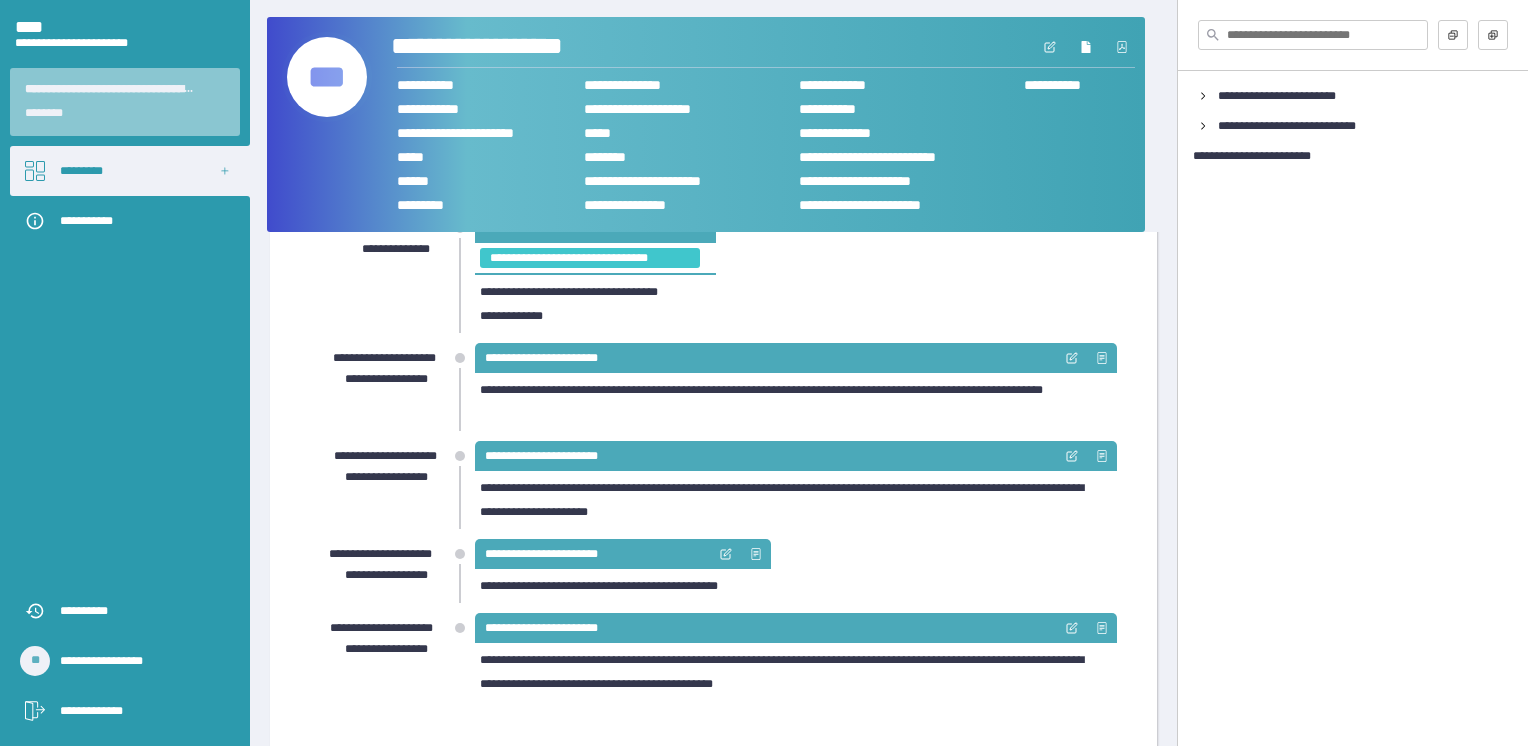 click on "**********" at bounding box center (520, 47) 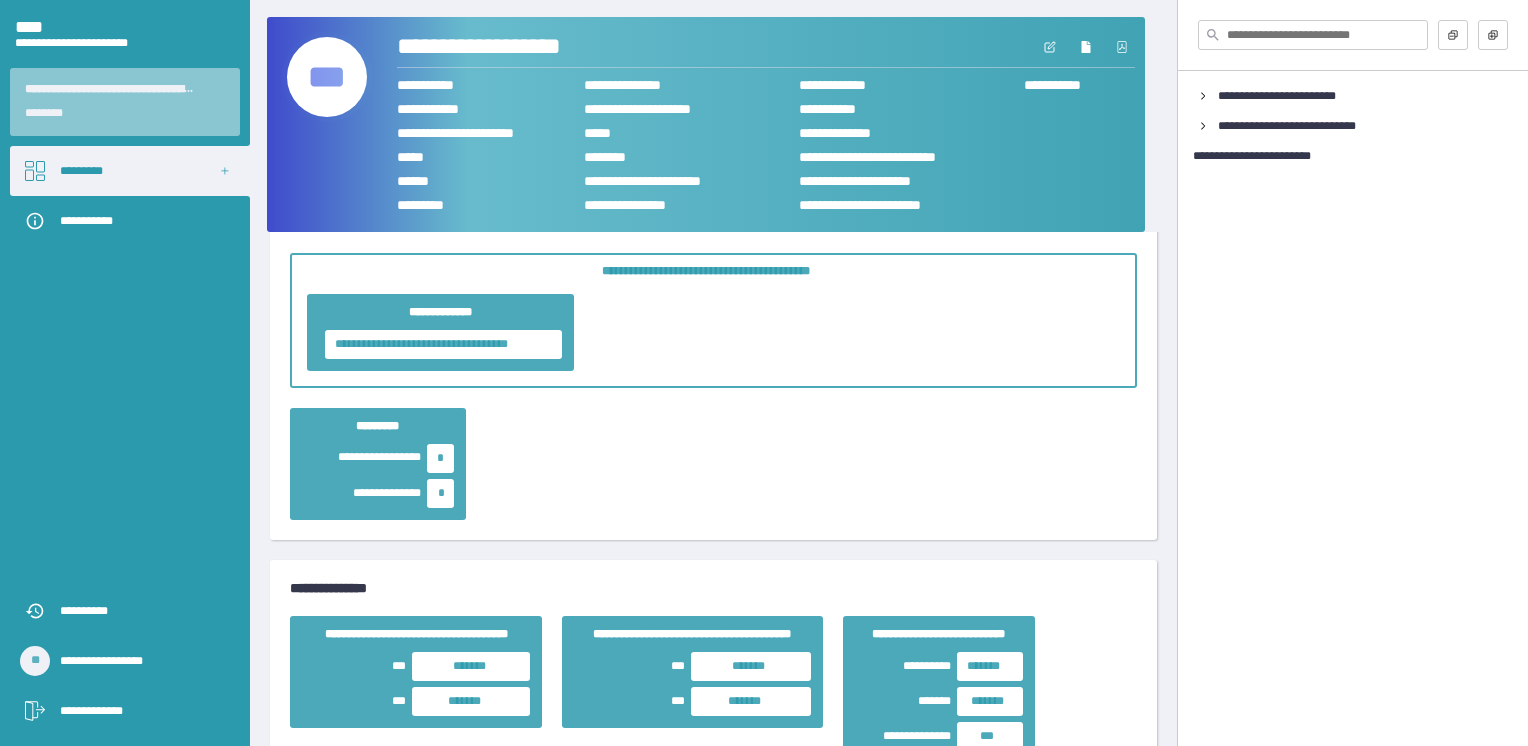 scroll, scrollTop: 300, scrollLeft: 0, axis: vertical 